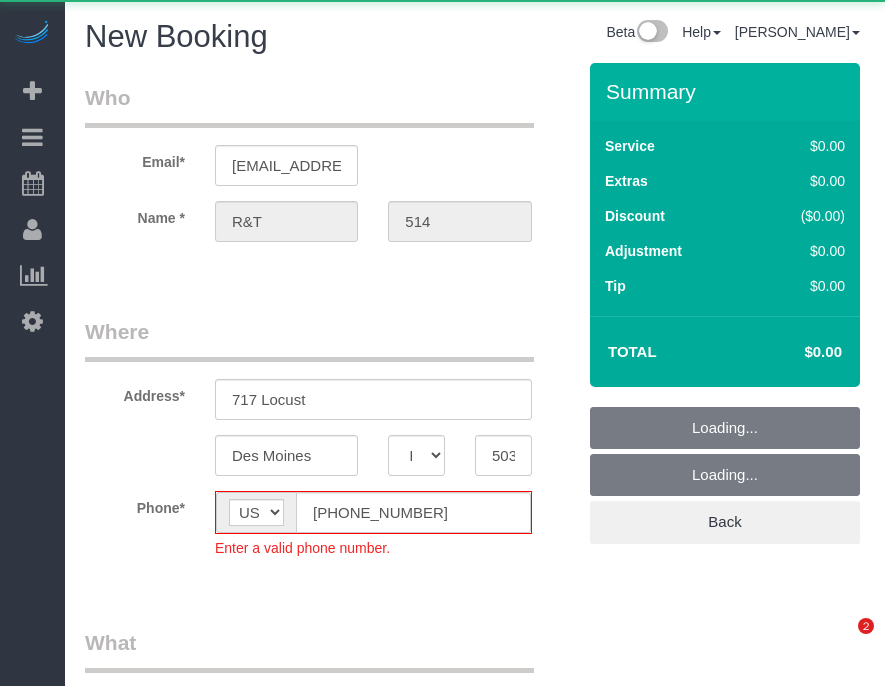 select on "IA" 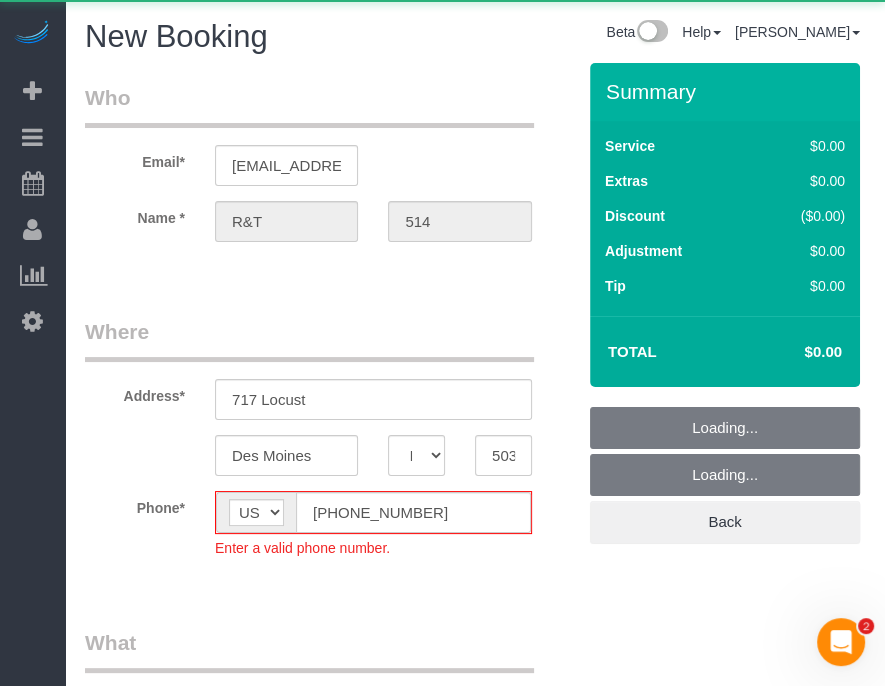 scroll, scrollTop: 0, scrollLeft: 0, axis: both 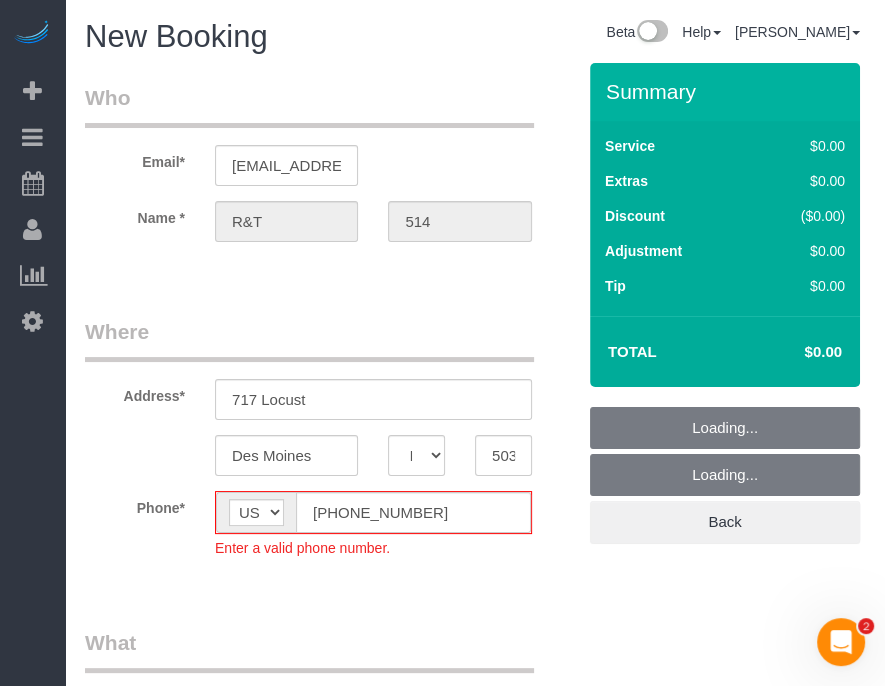 select on "object:2768" 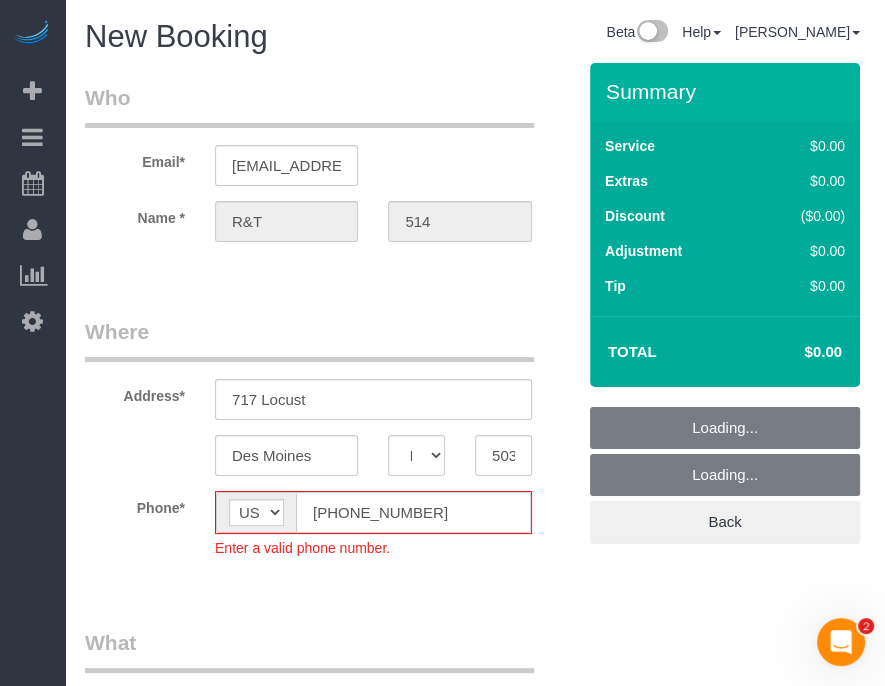 click on "(555) 555-5555" 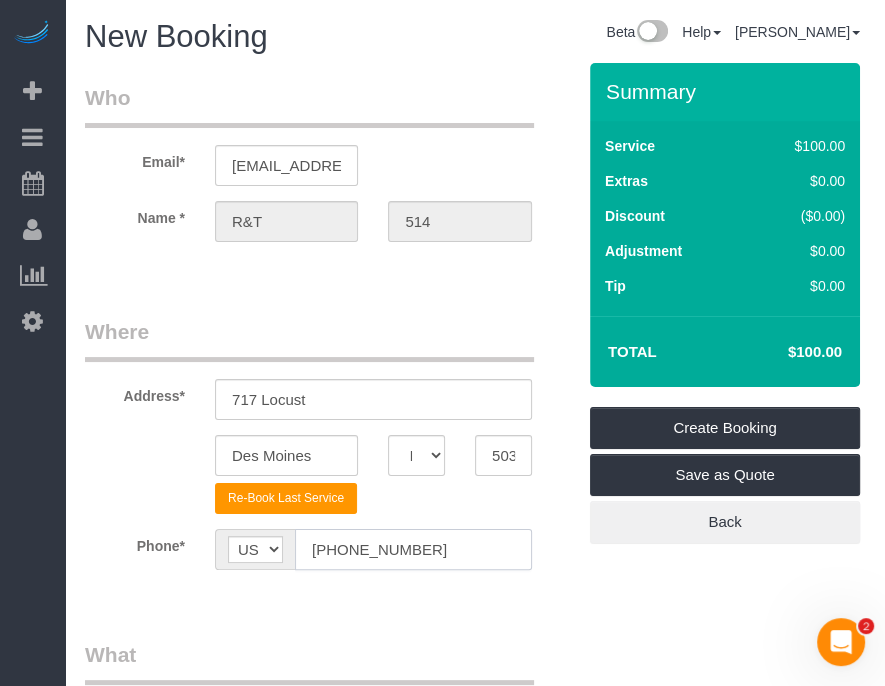 type on "[PHONE_NUMBER]" 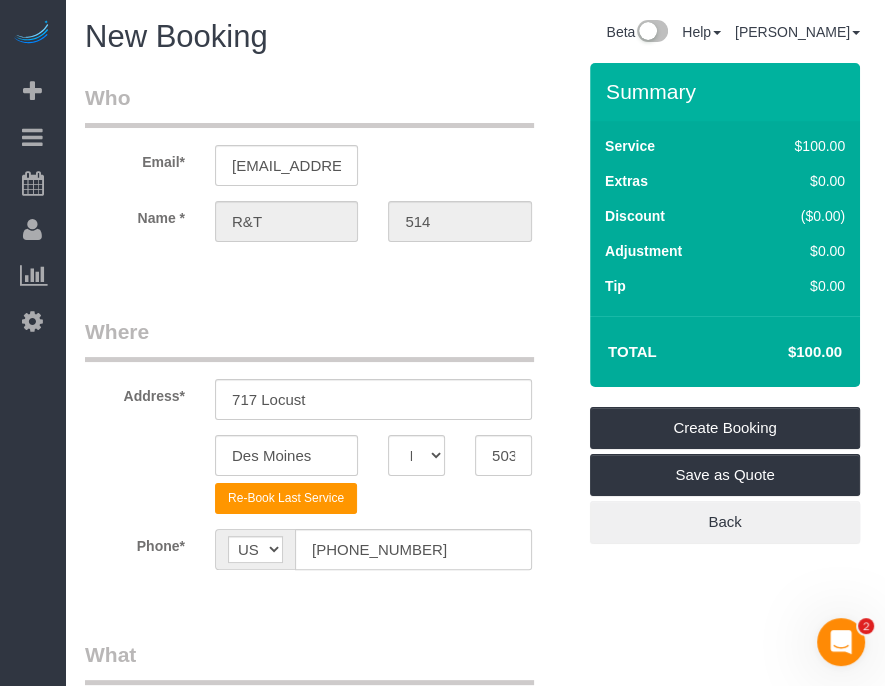 click on "Who
Email*
archway991@fake.com
Name *
R&T
514
Where
Address*
717 Locust
Des Moines
AK
AL
AR
AZ
CA
CO
CT
DC
DE
FL
GA
HI
IA
ID
IL
IN
KS
KY
LA
MA
MD
ME
MI
MN
MO
MS
MT
NC
ND
NE
NH
NJ" at bounding box center (330, 1527) 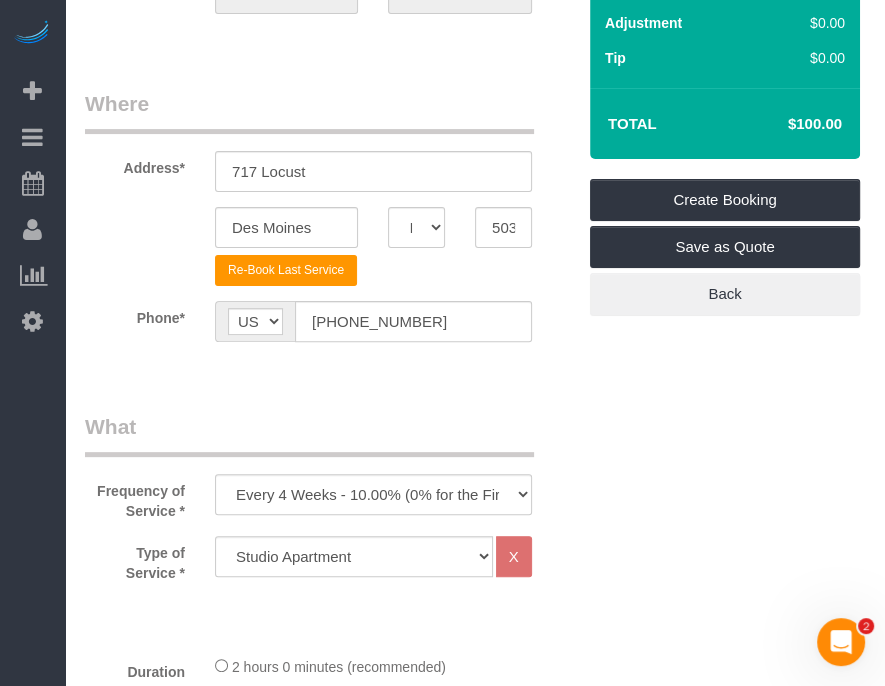 scroll, scrollTop: 400, scrollLeft: 0, axis: vertical 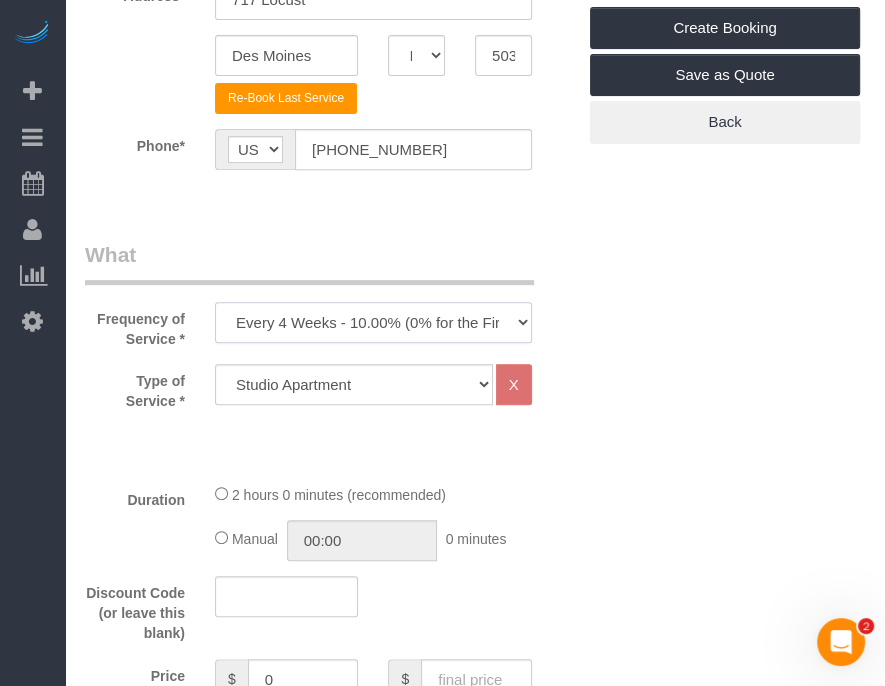 drag, startPoint x: 439, startPoint y: 323, endPoint x: 430, endPoint y: 333, distance: 13.453624 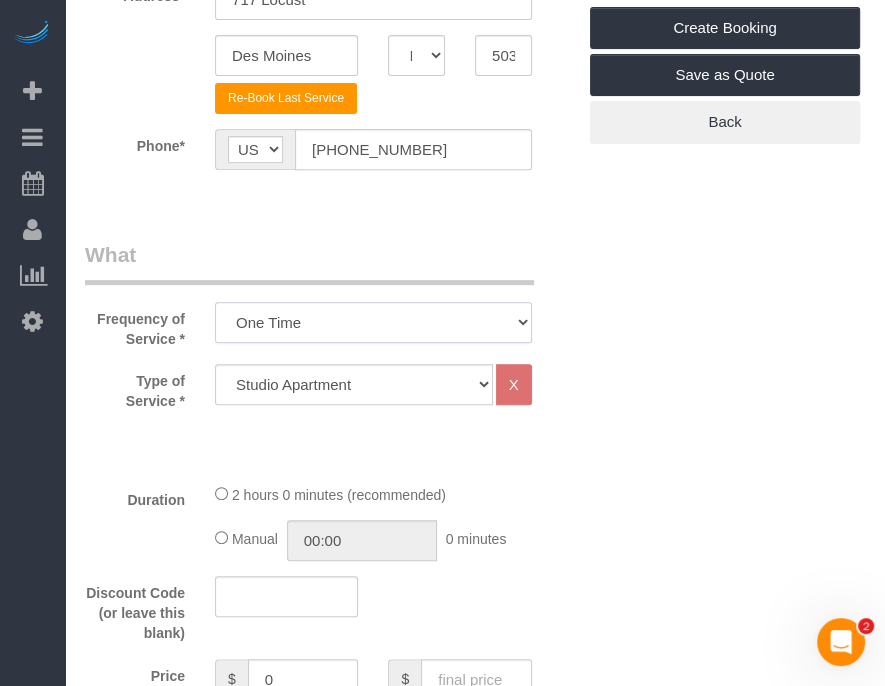 click on "Every 6 Weeks (0% for the First Booking) One Time Every 8 Weeks (0% for the First Booking) Every 4 Weeks - 10.00% (0% for the First Booking) Every 3 Weeks - 12.00% (0% for the First Booking) Every 2 Weeks - 15.00% (0% for the First Booking) Weekly - 20.00% (0% for the First Booking)" at bounding box center [373, 322] 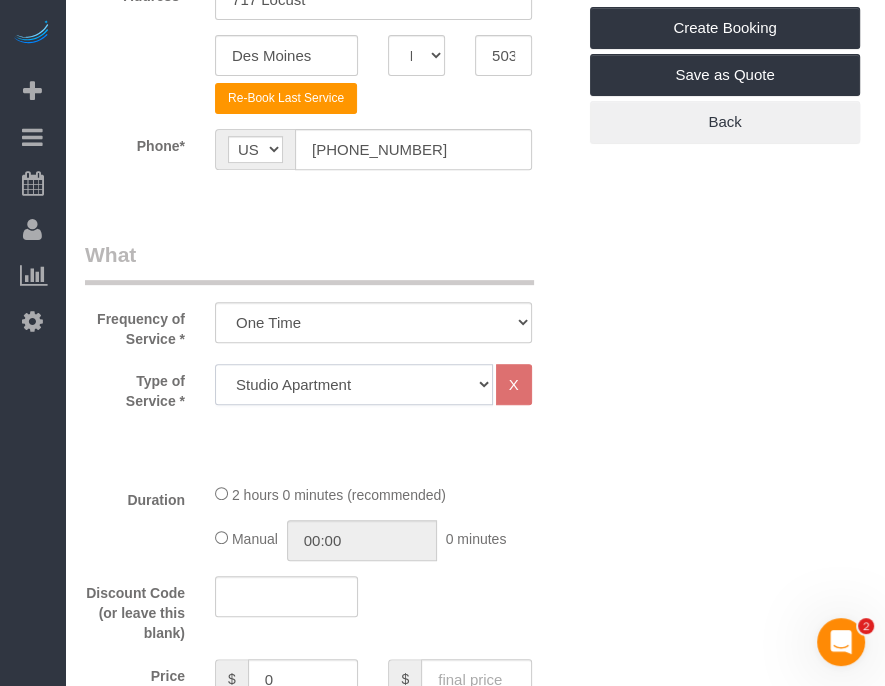 click on "Studio Apartment 1 Bedroom Home 2 Bedroom Home 3 Bedroom Home 4 Bedroom Home 5 Bedroom Home 6 Bedroom Home 7 Bedroom Home Hourly Cleaning Hazard/Emergency Cleaning General Maintenance" 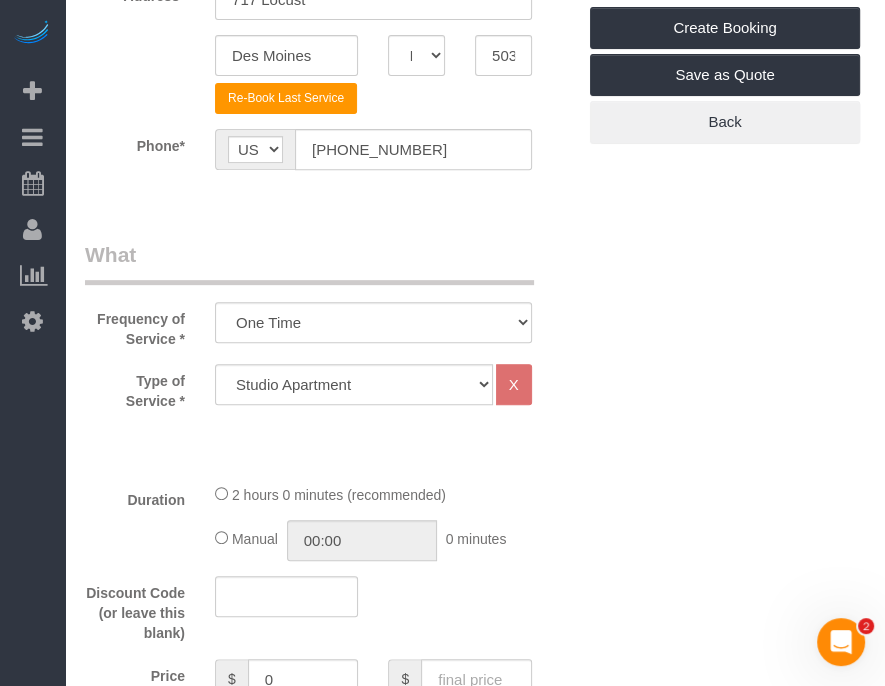 click on "Who
Email*
archway991@fake.com
Name *
R&T
514
Where
Address*
717 Locust
Des Moines
AK
AL
AR
AZ
CA
CO
CT
DC
DE
FL
GA
HI
IA
ID
IL
IN
KS
KY
LA
MA
MD
ME
MI
MN
MO
MS
MT
NC
ND
NE
NH" at bounding box center [475, 1127] 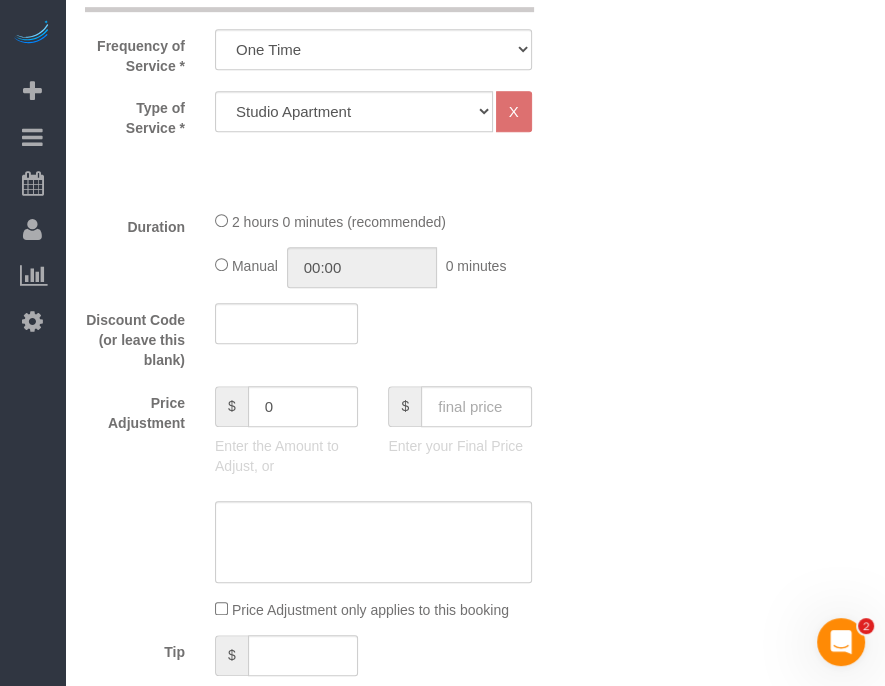scroll, scrollTop: 900, scrollLeft: 0, axis: vertical 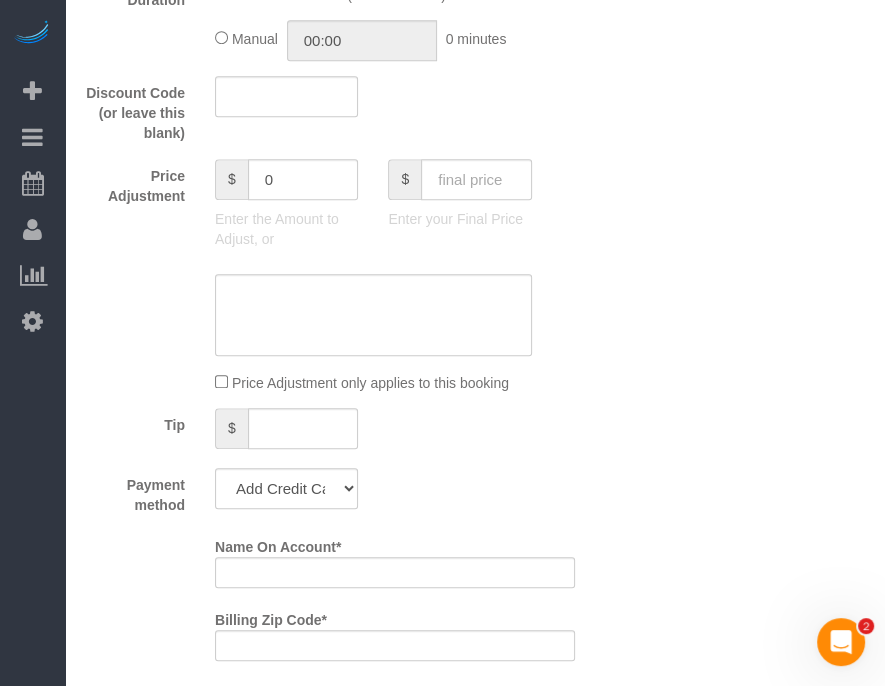click 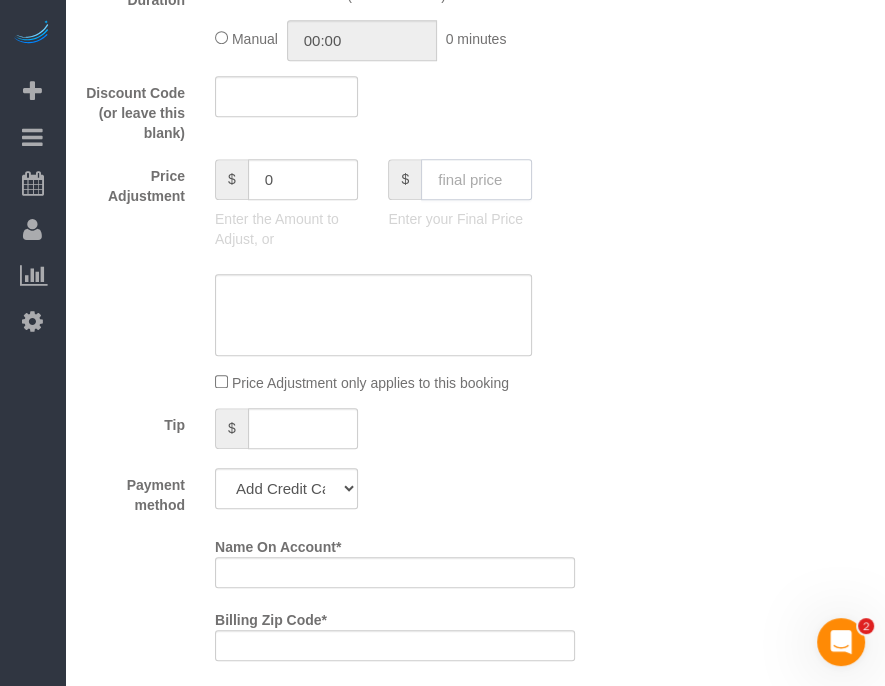 click 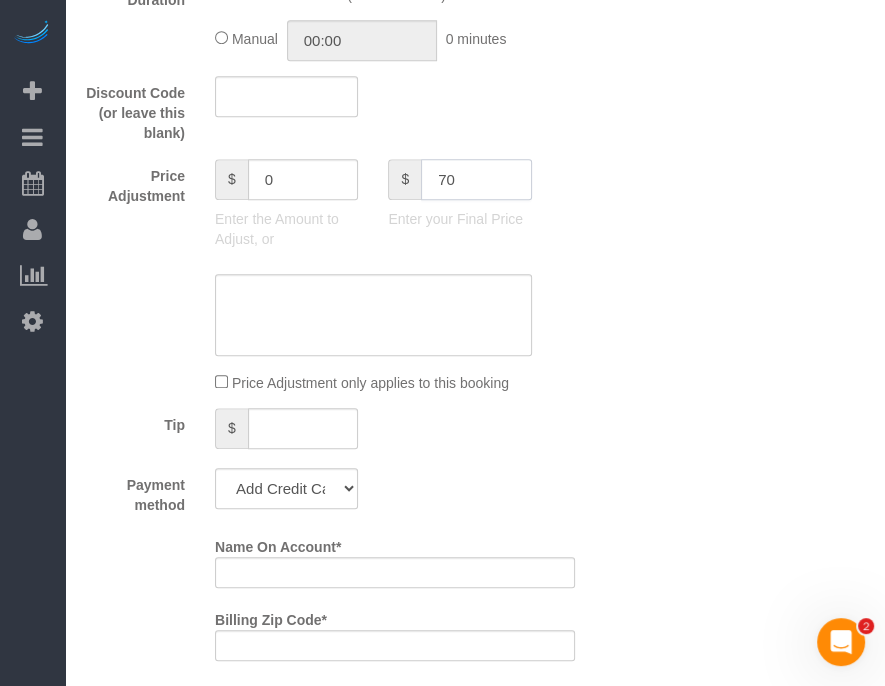 type on "70" 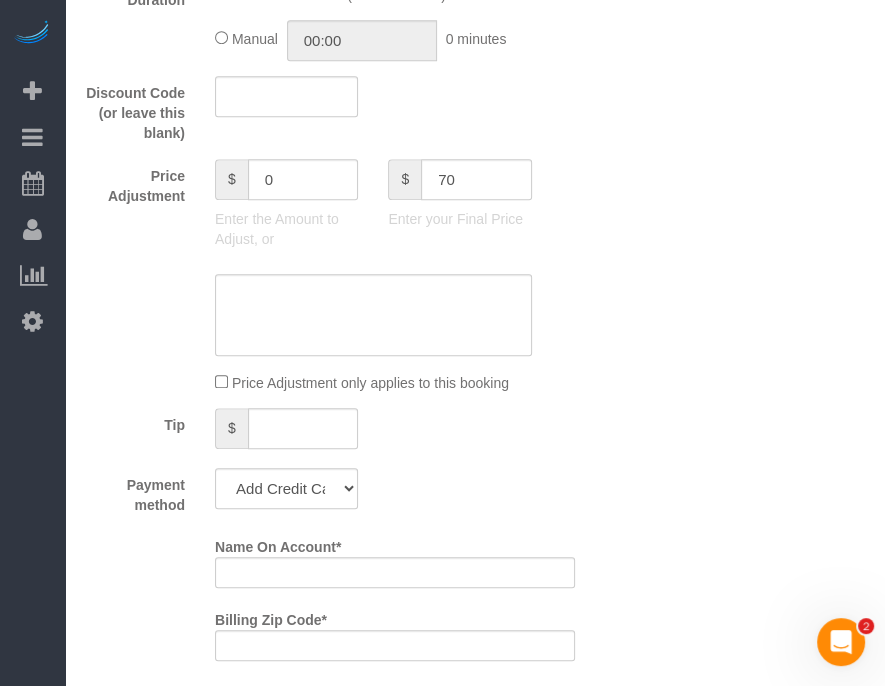 click on "Who
Email*
archway991@fake.com
Name *
R&T
514
Where
Address*
717 Locust
Des Moines
AK
AL
AR
AZ
CA
CO
CT
DC
DE
FL
GA
HI
IA
ID
IL
IN
KS
KY
LA
MA
MD
ME
MI
MN
MO
MS
MT
NC
ND
NE
NH" at bounding box center [475, 627] 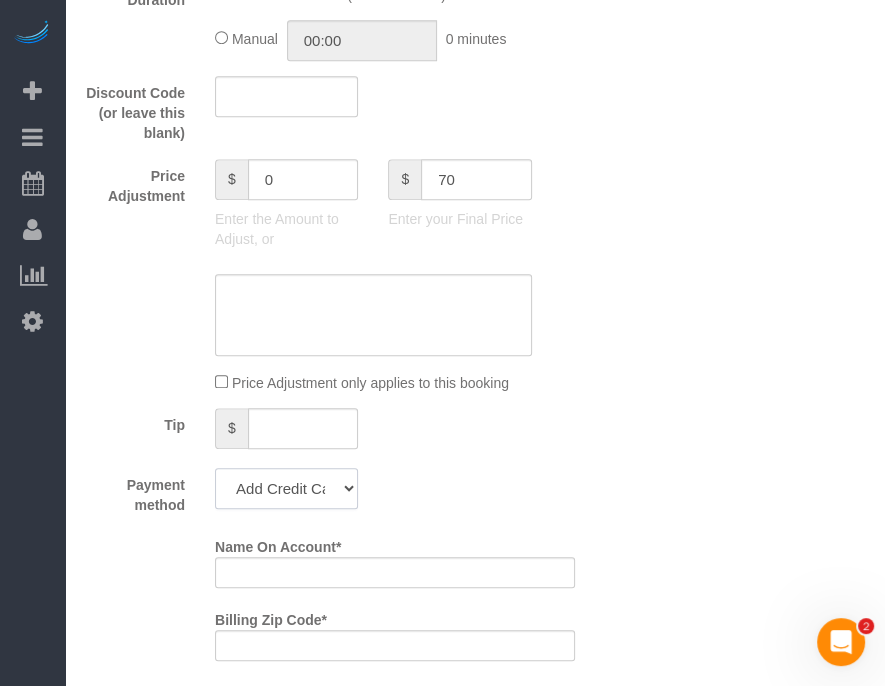 click on "Add Credit Card Cash Check Paypal" 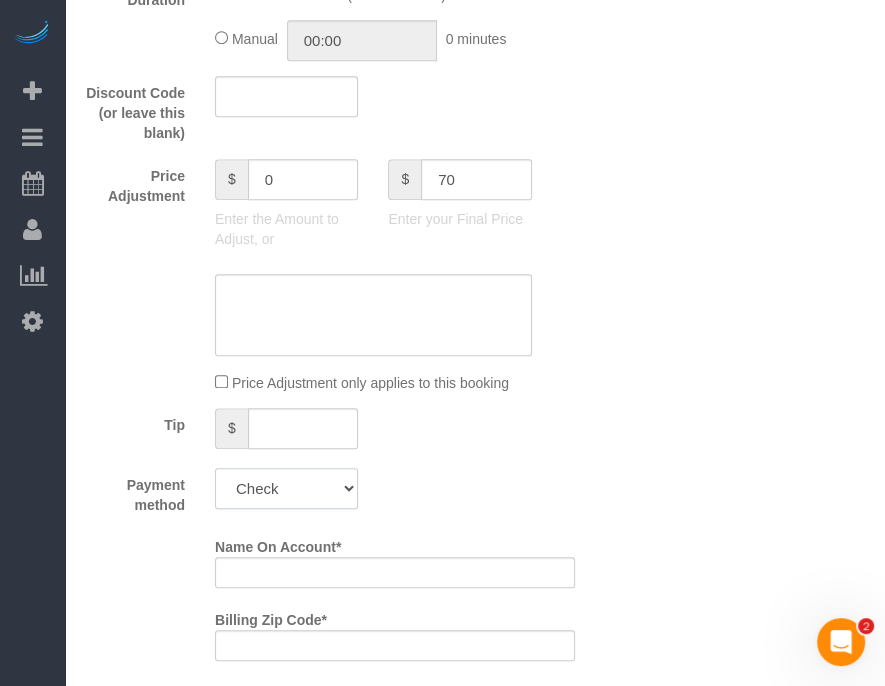 click on "Add Credit Card Cash Check Paypal" 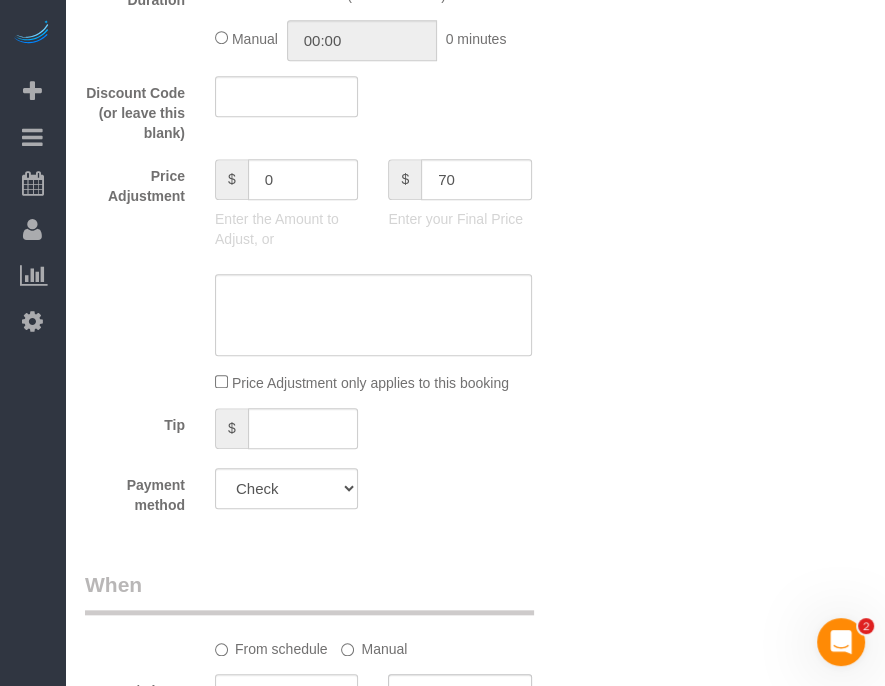 type on "-30" 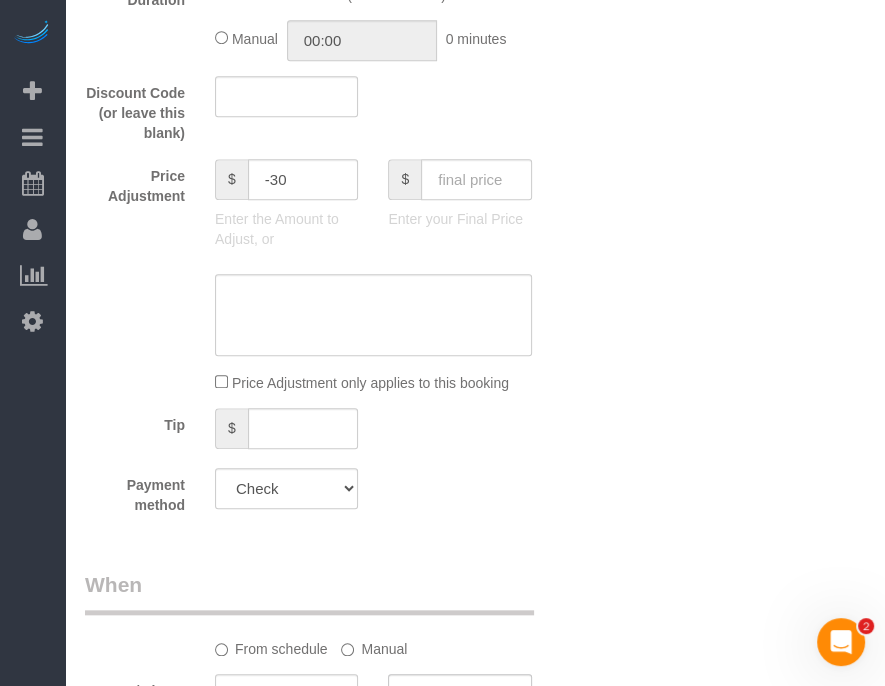 click on "Payment method
Add Credit Card Cash Check Paypal" 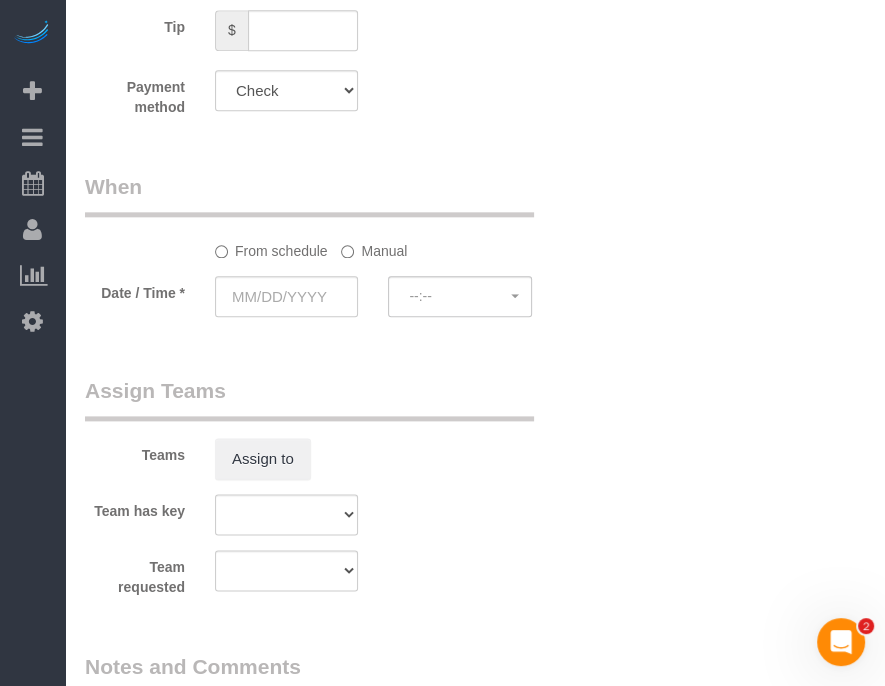 scroll, scrollTop: 1300, scrollLeft: 0, axis: vertical 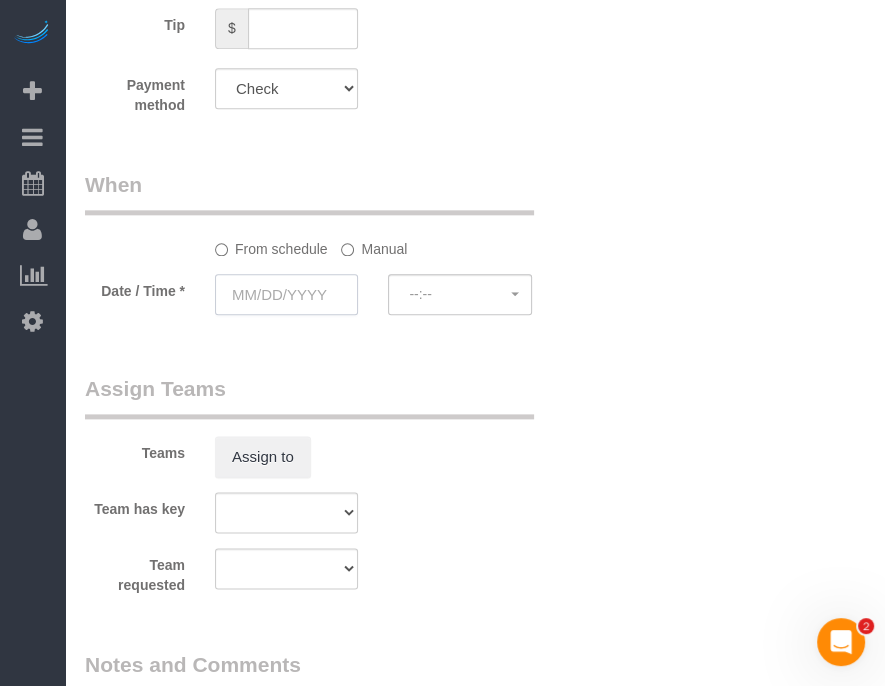 click at bounding box center (286, 294) 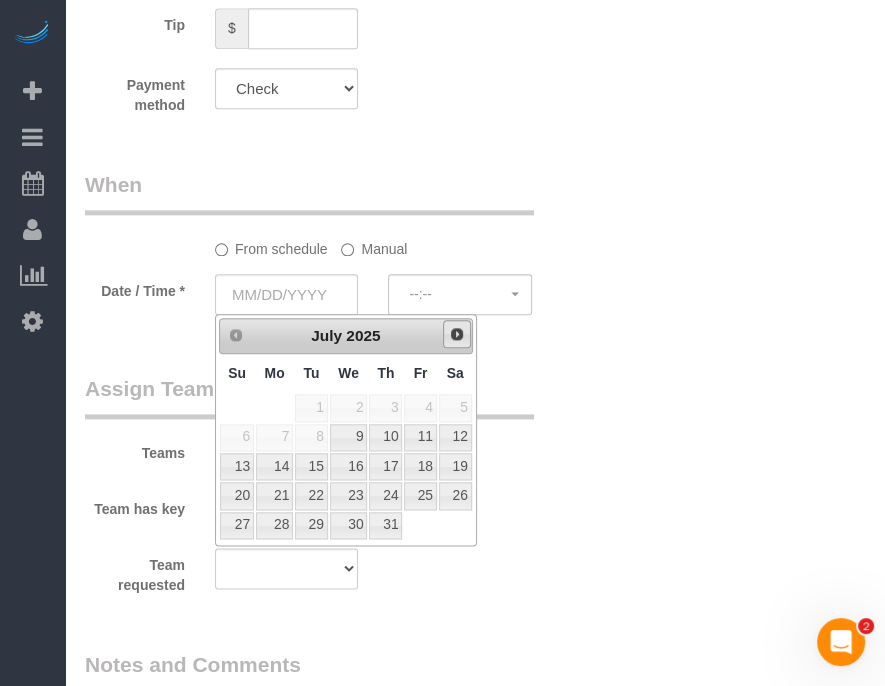 click on "Next" at bounding box center [457, 334] 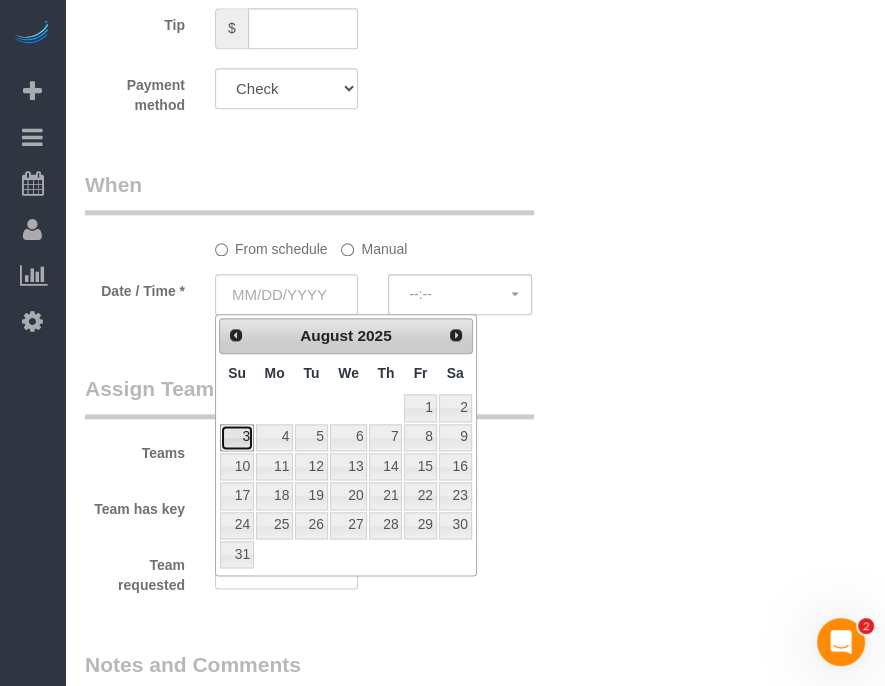 click on "3" at bounding box center [237, 437] 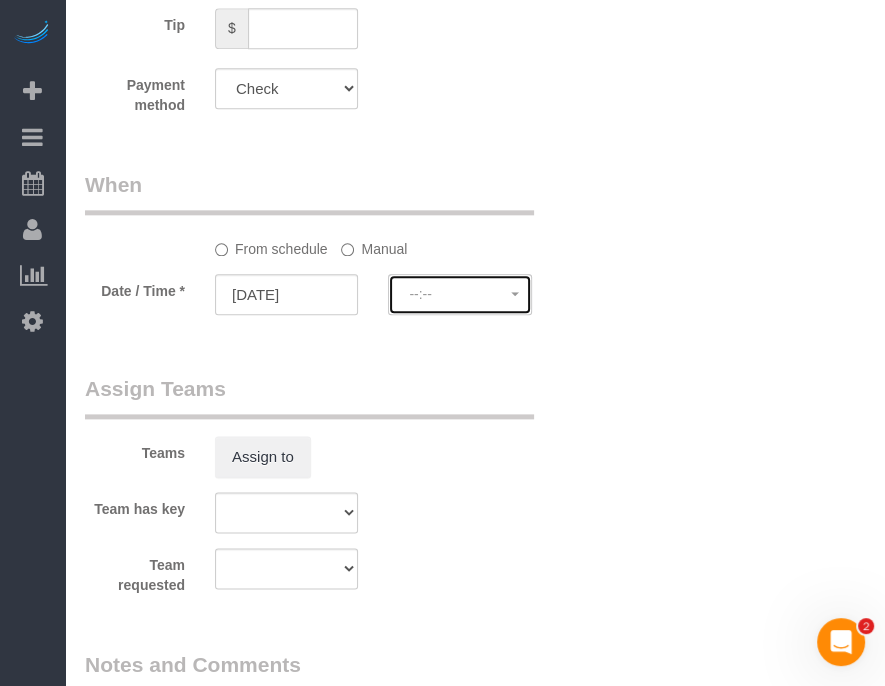 click on "--:--" 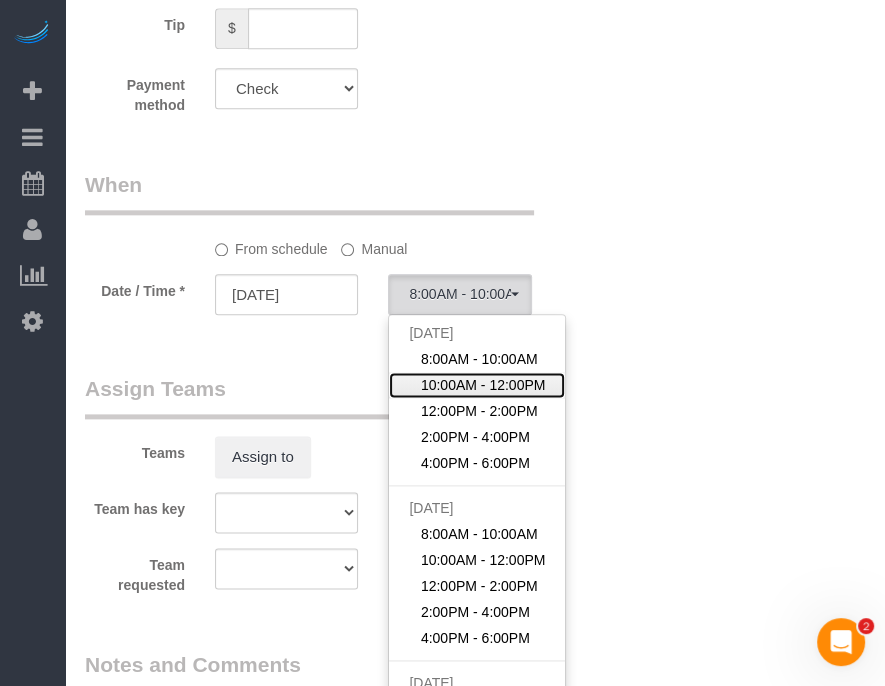 click on "10:00AM - 12:00PM" 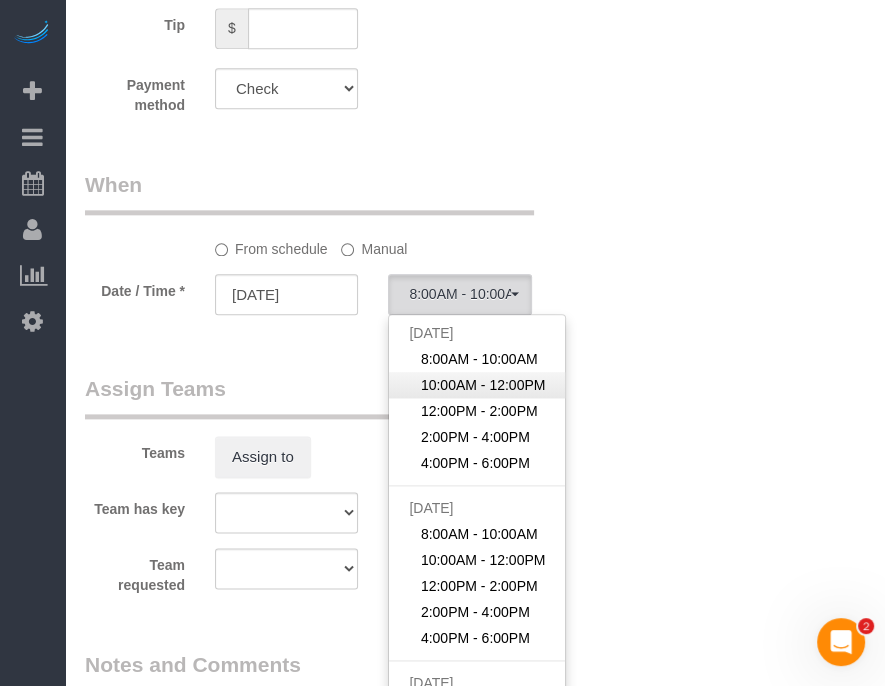 select on "spot23" 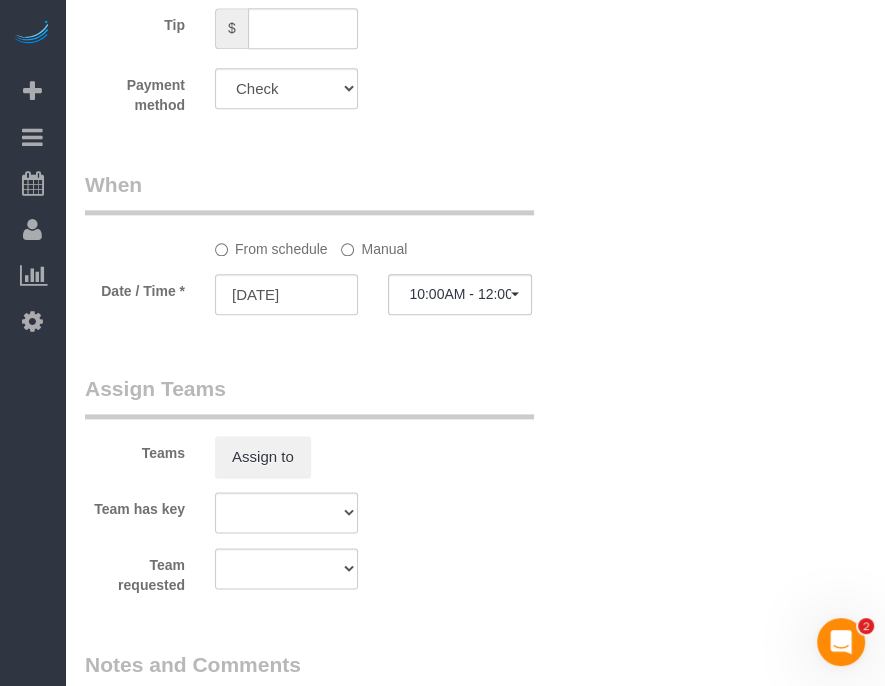 click on "Assign Teams" at bounding box center [309, 396] 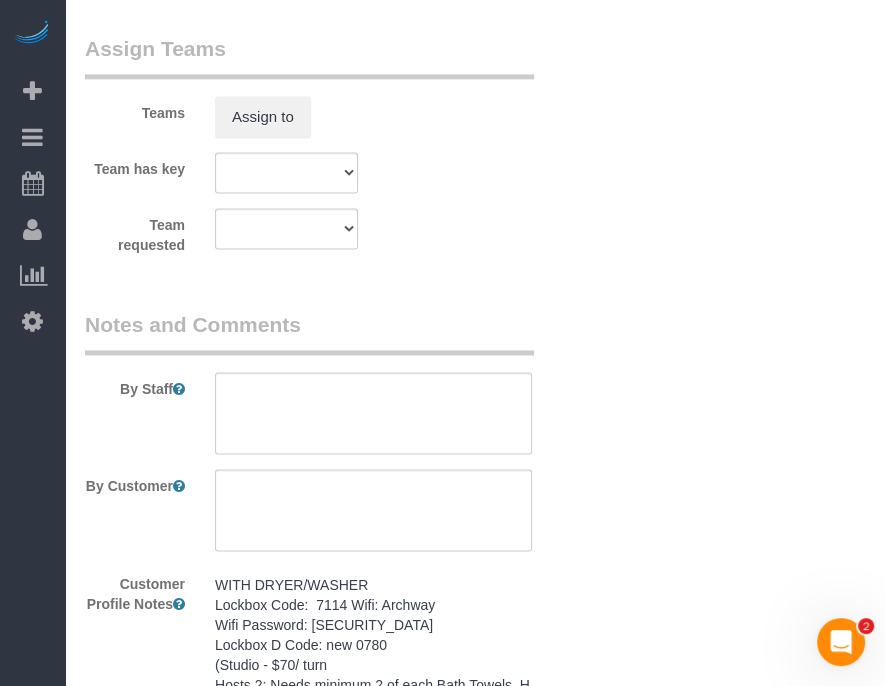 scroll, scrollTop: 1700, scrollLeft: 0, axis: vertical 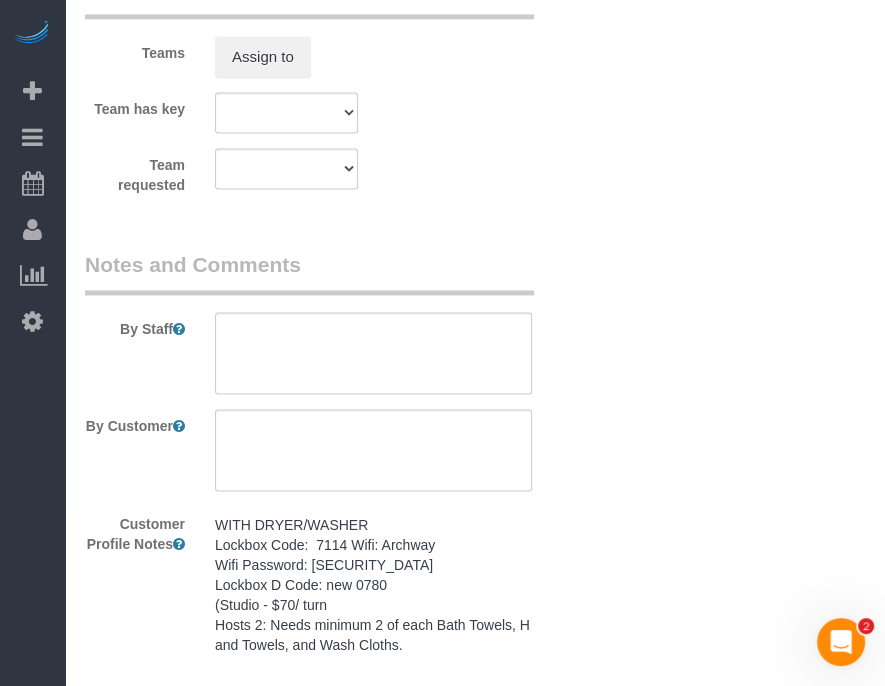 click on "WITH DRYER/WASHER
Lockbox Code:  7114 Wifi: Archway
Wifi Password: Archwayhosp1
Lockbox D Code: new 0780
(Studio - $70/ turn
Hosts 2: Needs minimum 2 of each Bath Towels, Hand Towels, and Wash Cloths." at bounding box center [373, 584] 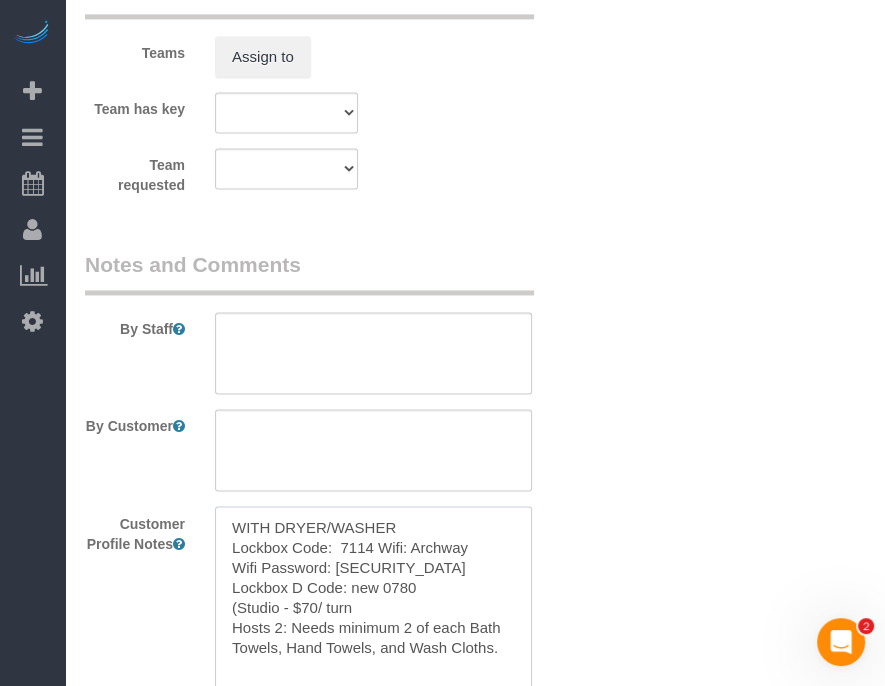 click on "WITH DRYER/WASHER
Lockbox Code:  7114 Wifi: Archway
Wifi Password: Archwayhosp1
Lockbox D Code: new 0780
(Studio - $70/ turn
Hosts 2: Needs minimum 2 of each Bath Towels, Hand Towels, and Wash Cloths." at bounding box center [373, 616] 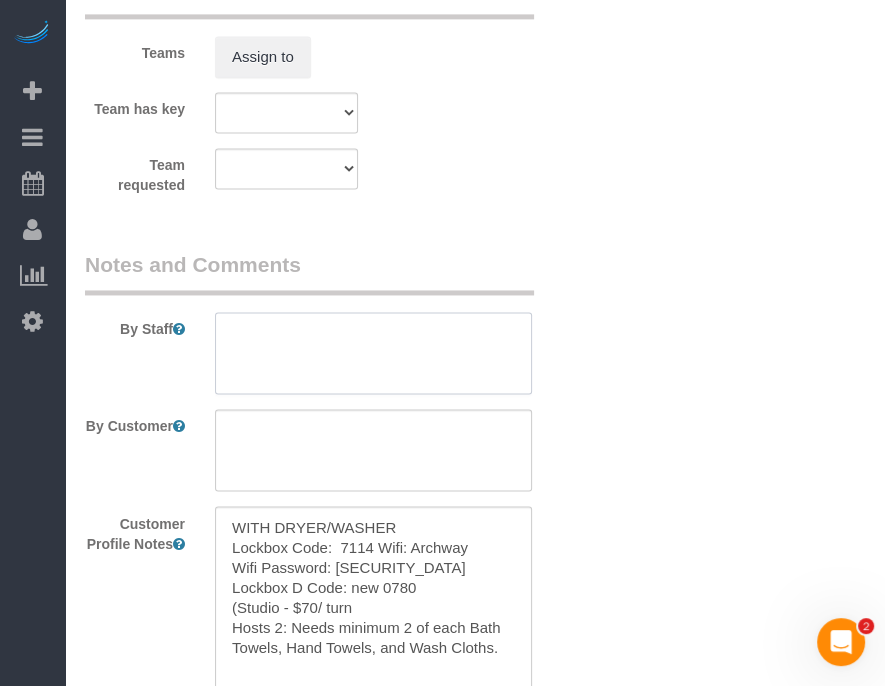 click at bounding box center [373, 353] 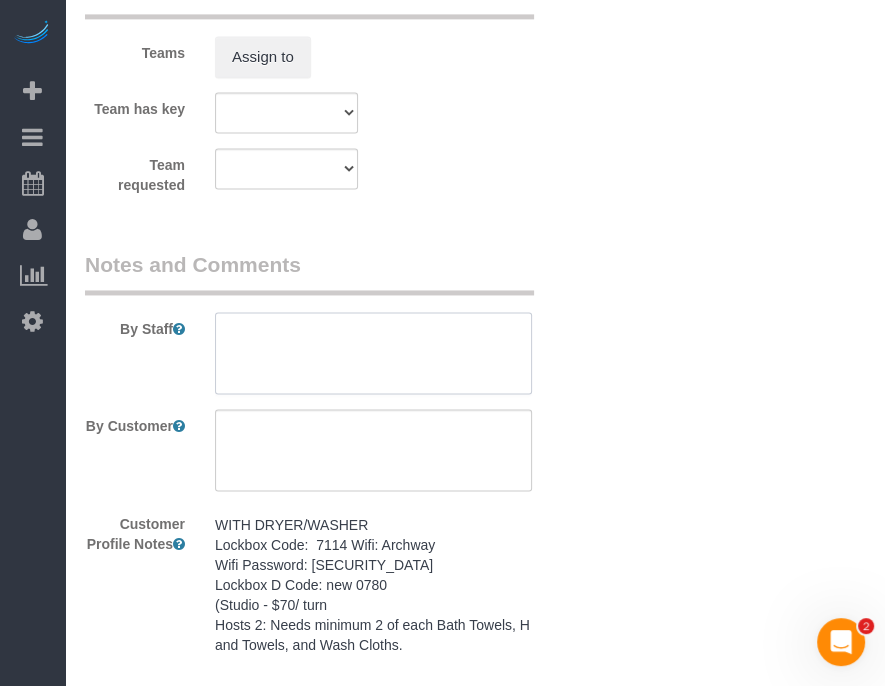 paste on "WITH DRYER/WASHER
Lockbox Code:  7114 Wifi: Archway
Wifi Password: Archwayhosp1
Lockbox D Code: new 0780
(Studio - $70/ turn
Hosts 2: Needs minimum 2 of each Bath Towels, Hand Towels, and Wash Cloths." 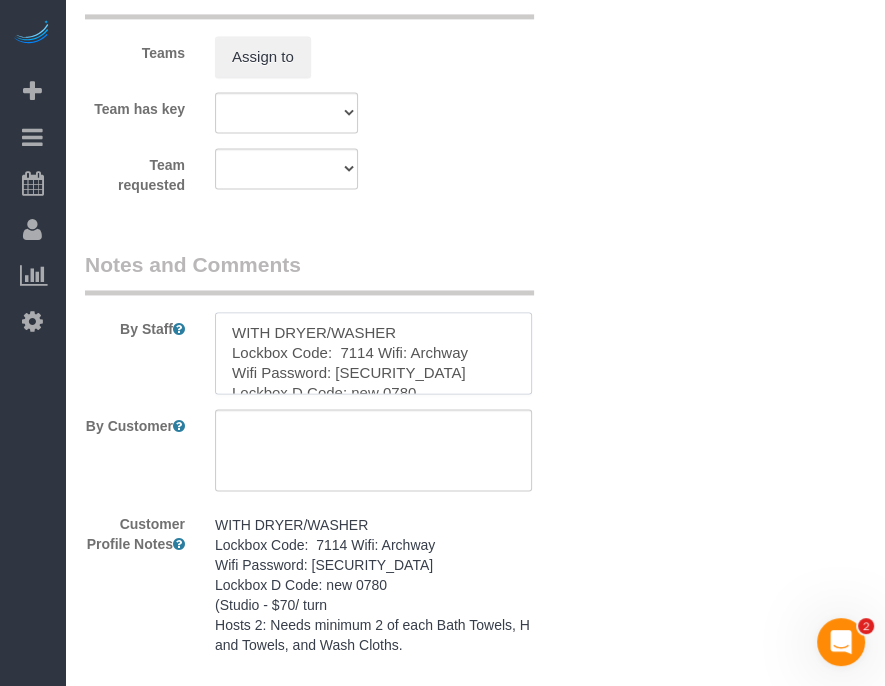 scroll, scrollTop: 88, scrollLeft: 0, axis: vertical 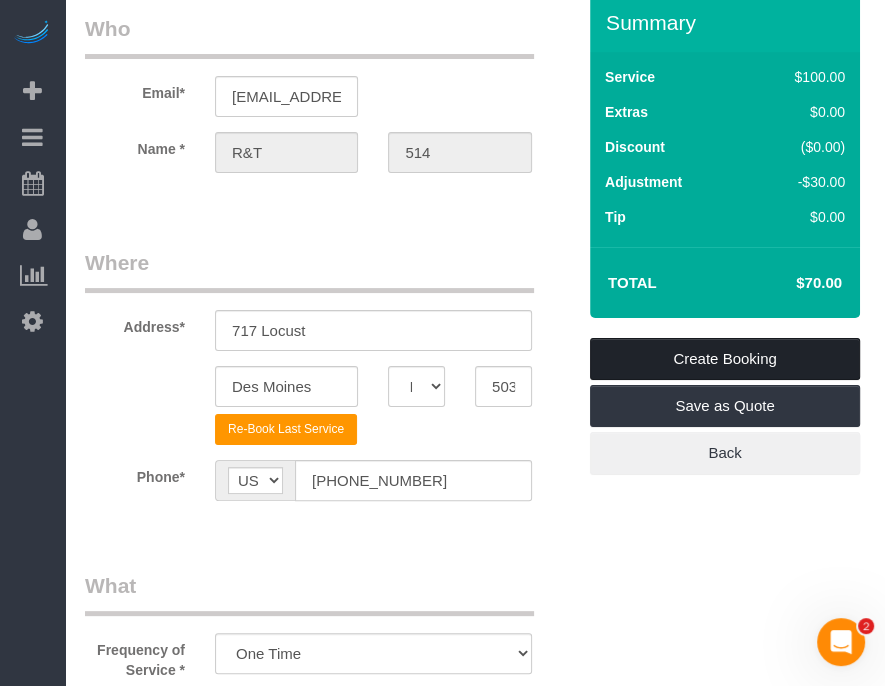 type on "WITH DRYER/WASHER
Lockbox Code:  7114 Wifi: Archway
Wifi Password: Archwayhosp1
Lockbox D Code: new 0780
(Studio - $70/ turn
Hosts 2: Needs minimum 2 of each Bath Towels, Hand Towels, and Wash Cloths." 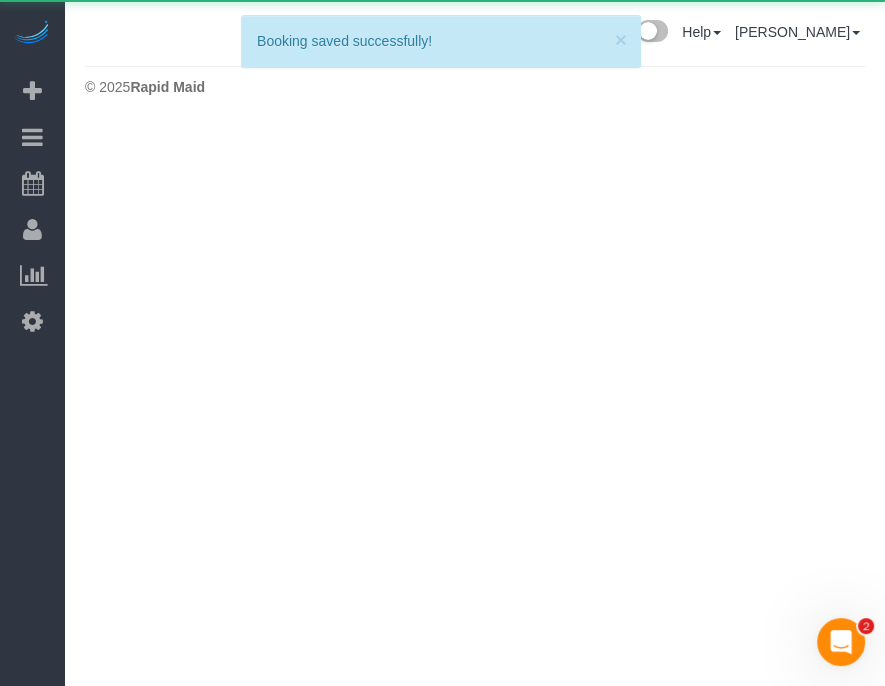 scroll, scrollTop: 0, scrollLeft: 0, axis: both 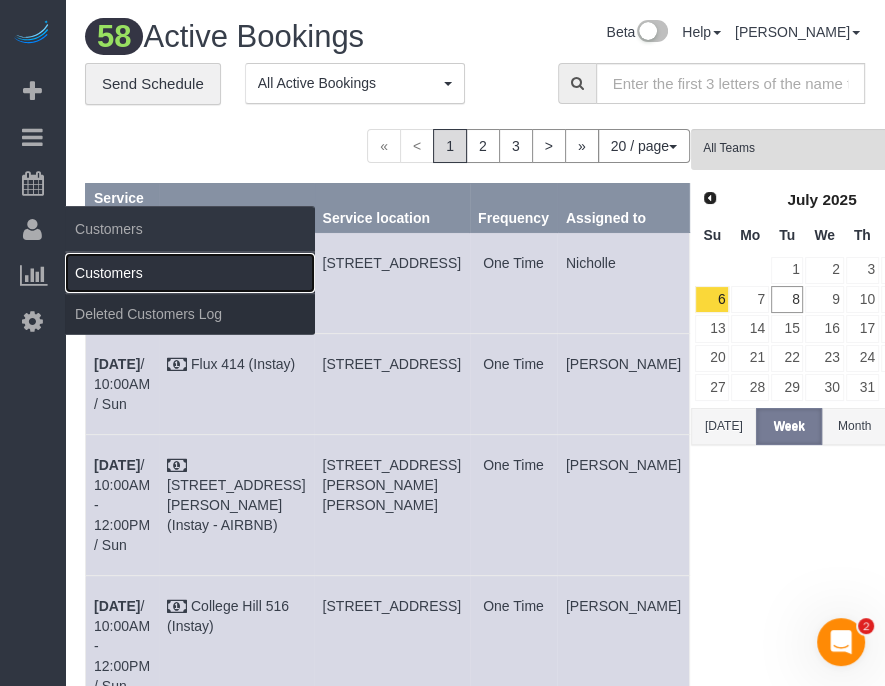 click on "Customers" at bounding box center (190, 273) 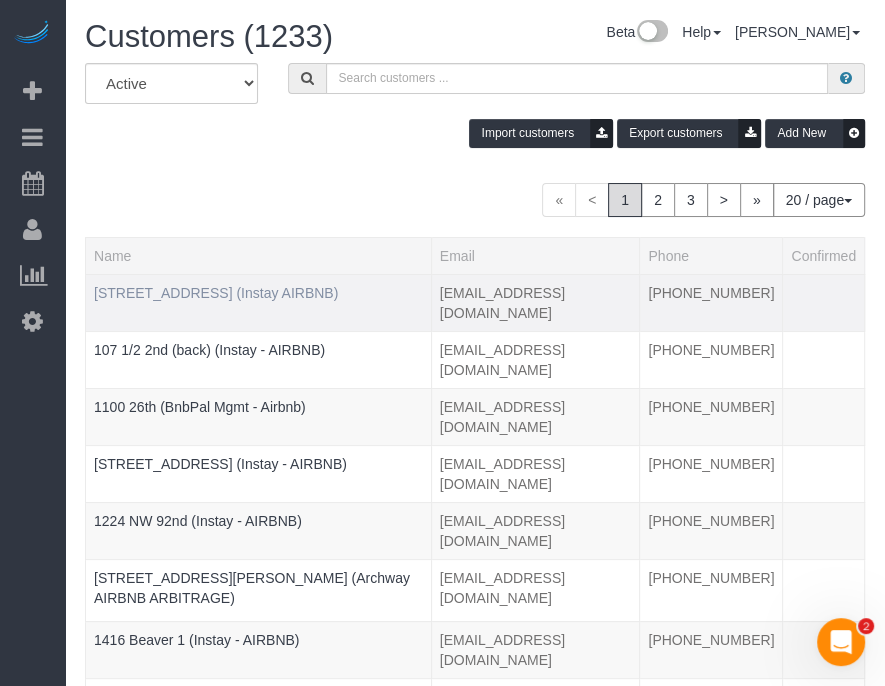 drag, startPoint x: 31, startPoint y: 449, endPoint x: 242, endPoint y: 289, distance: 264.8037 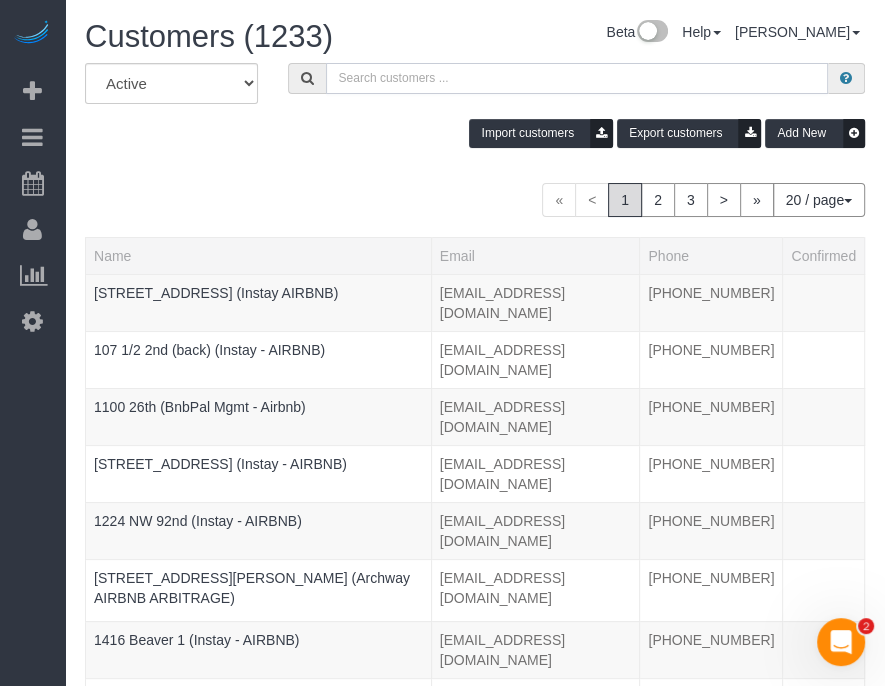 click at bounding box center (577, 78) 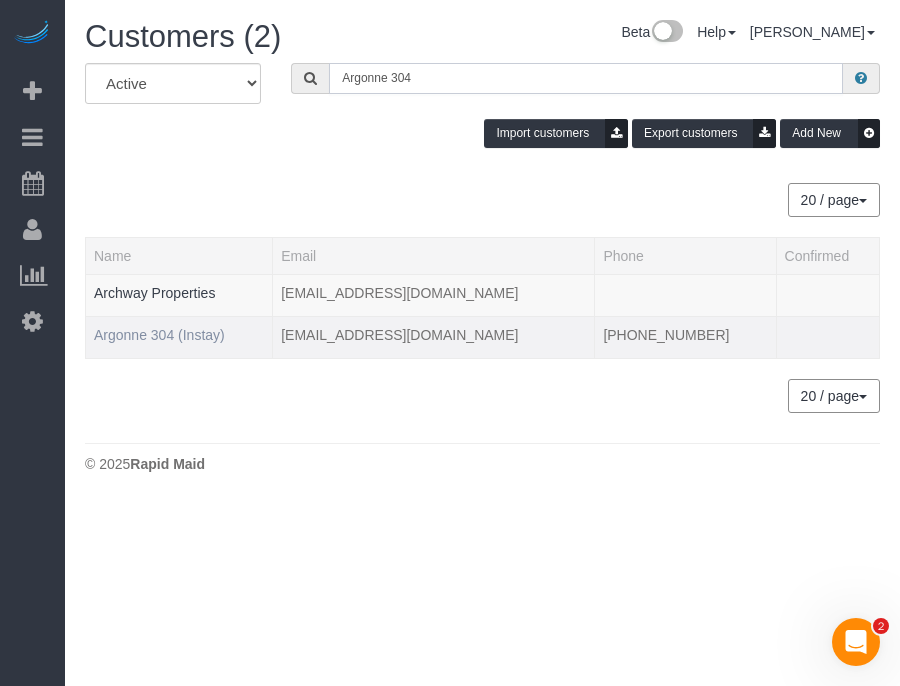 type on "Argonne 304" 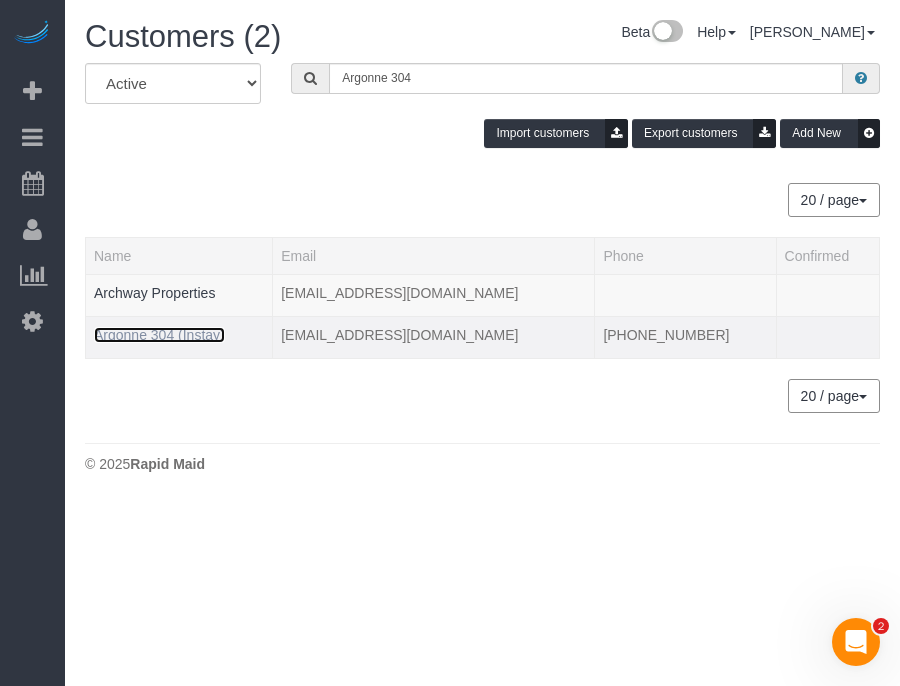click on "Argonne 304 (Instay)" at bounding box center (159, 335) 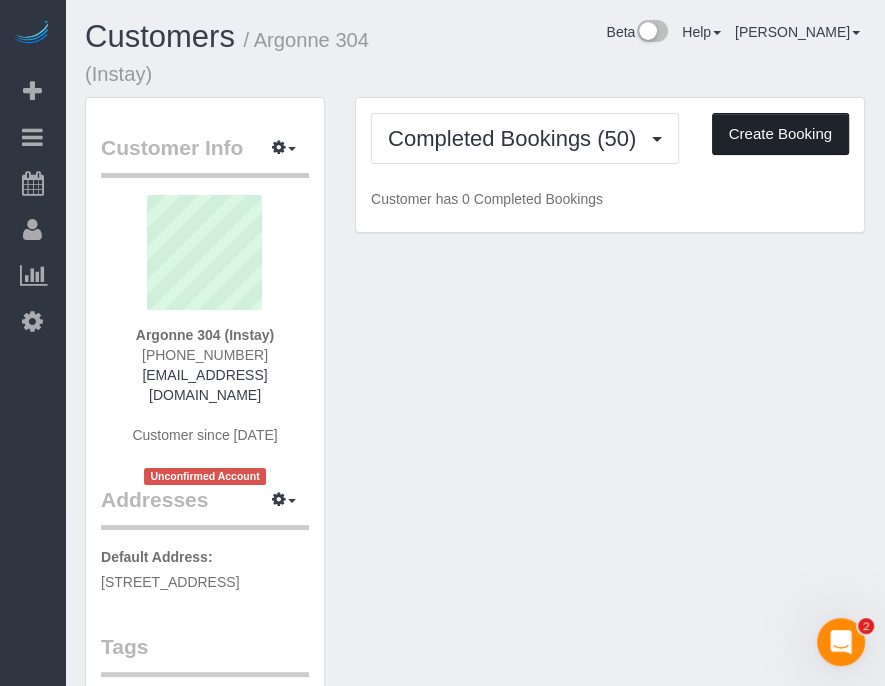 click on "Create Booking" at bounding box center [780, 134] 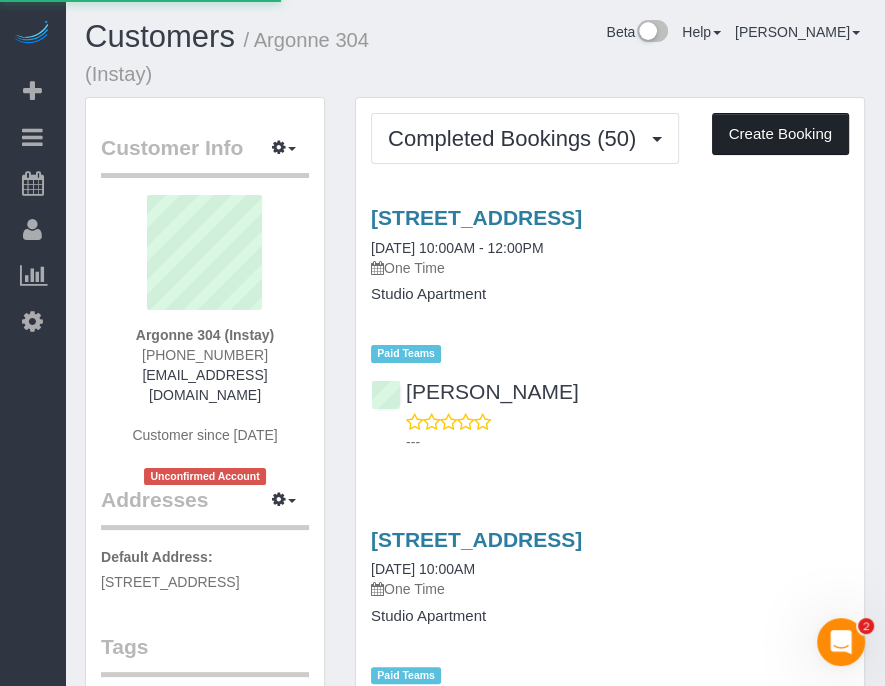 select on "IA" 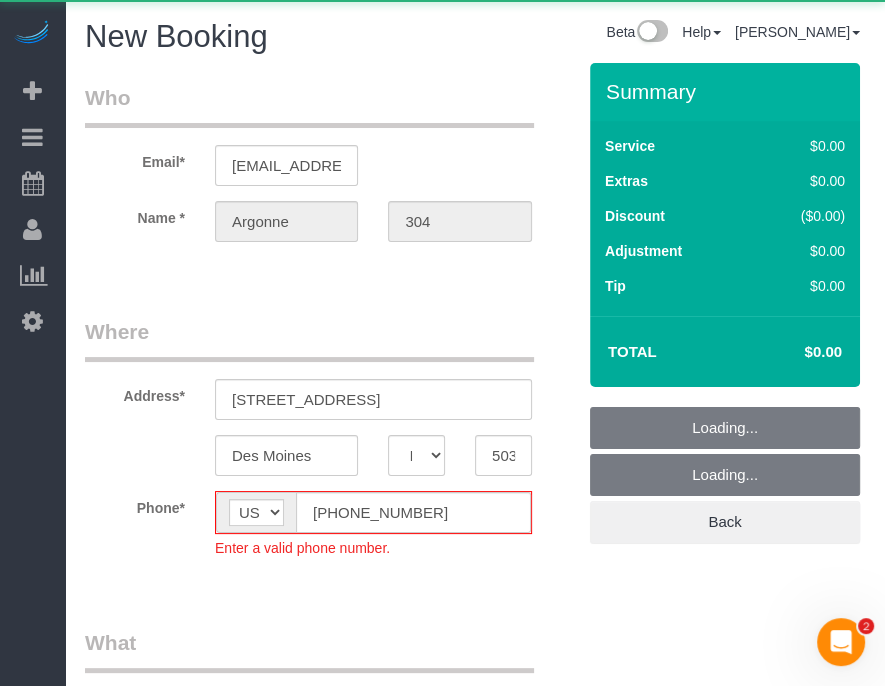 select on "object:4723" 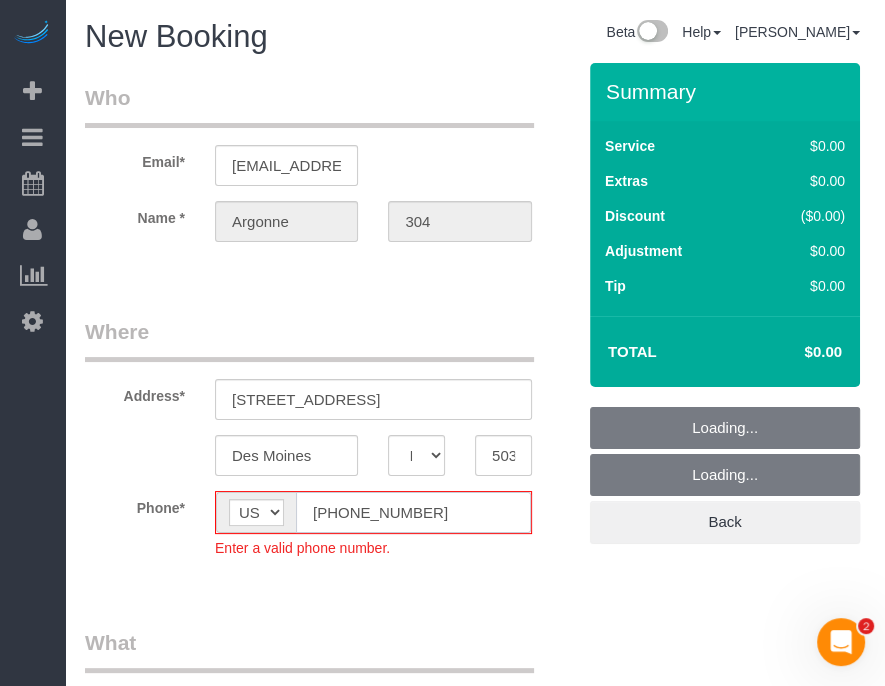 click on "(555) 555-5555" 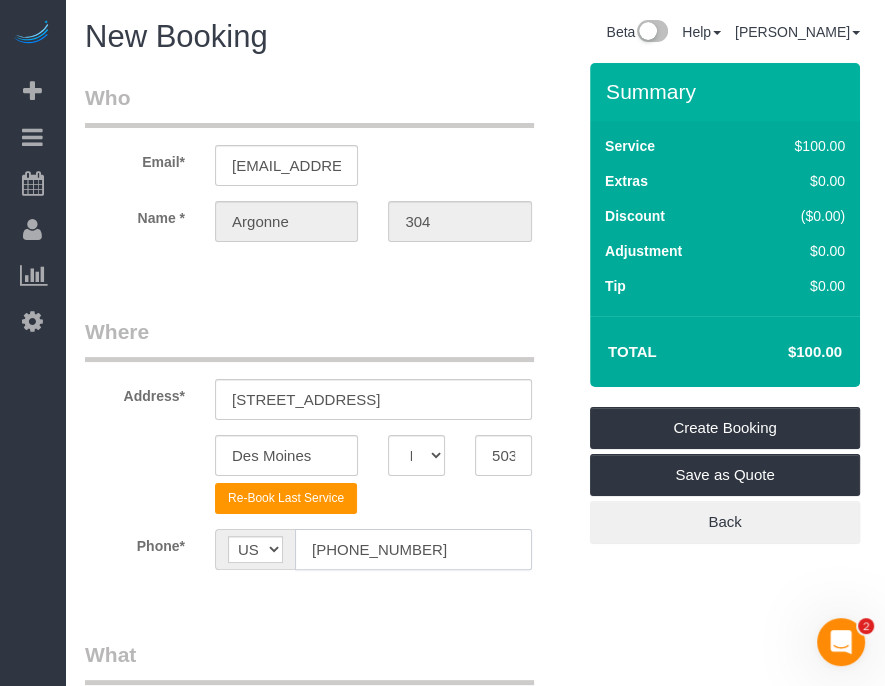 type on "[PHONE_NUMBER]" 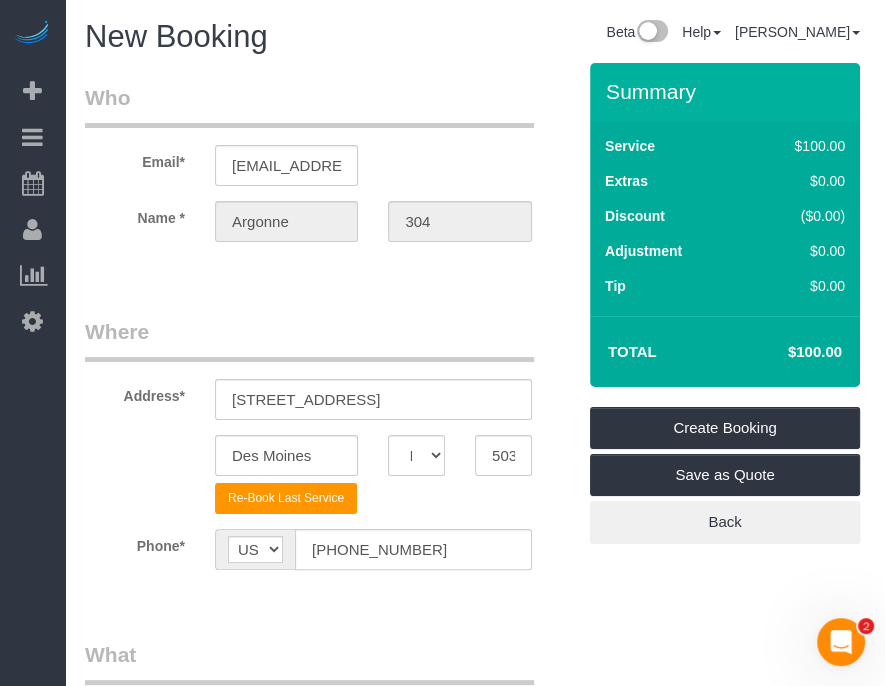 click on "Where
Address*
1729 Grand Ave
Des Moines
AK
AL
AR
AZ
CA
CO
CT
DC
DE
FL
GA
HI
IA
ID
IL
IN
KS
KY
LA
MA
MD
ME
MI
MN
MO
MS
MT
NC
ND
NE
NH
NJ
NM
NV
NY
OH
OK
OR
PA
RI
SC
SD
TN
TX
UT" at bounding box center (330, 458) 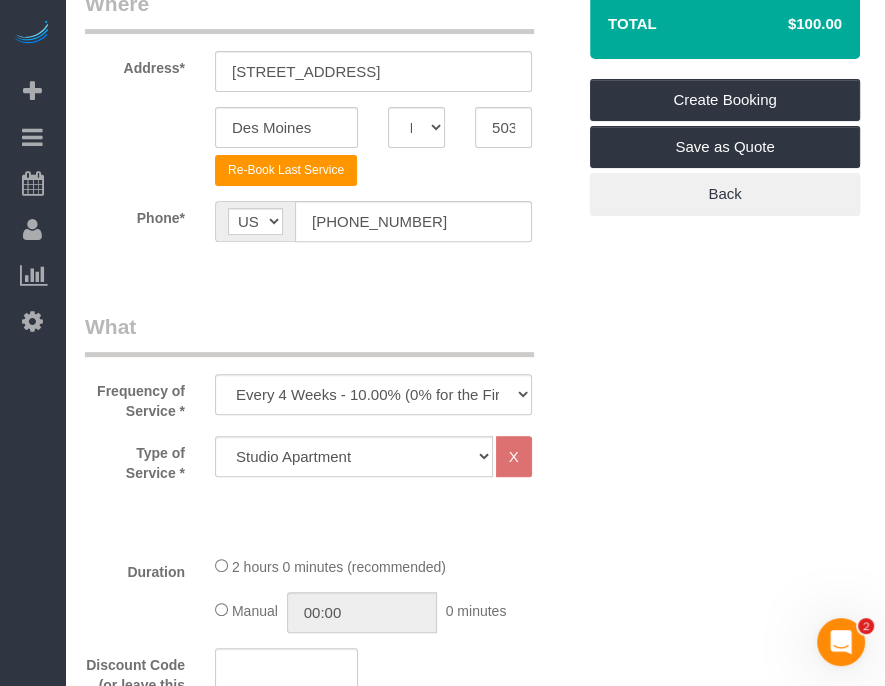 scroll, scrollTop: 500, scrollLeft: 0, axis: vertical 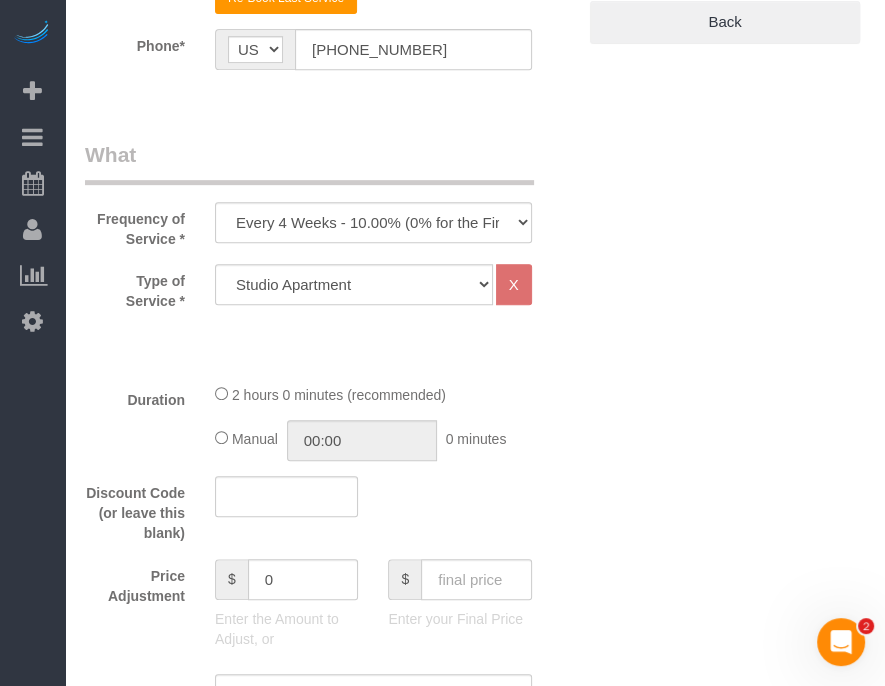 click on "Frequency of Service *
Every 6 Weeks (0% for the First Booking) One Time Every 8 Weeks (0% for the First Booking) Every 4 Weeks - 10.00% (0% for the First Booking) Every 3 Weeks - 12.00% (0% for the First Booking) Every 2 Weeks - 15.00% (0% for the First Booking) Weekly - 20.00% (0% for the First Booking)" at bounding box center [330, 194] 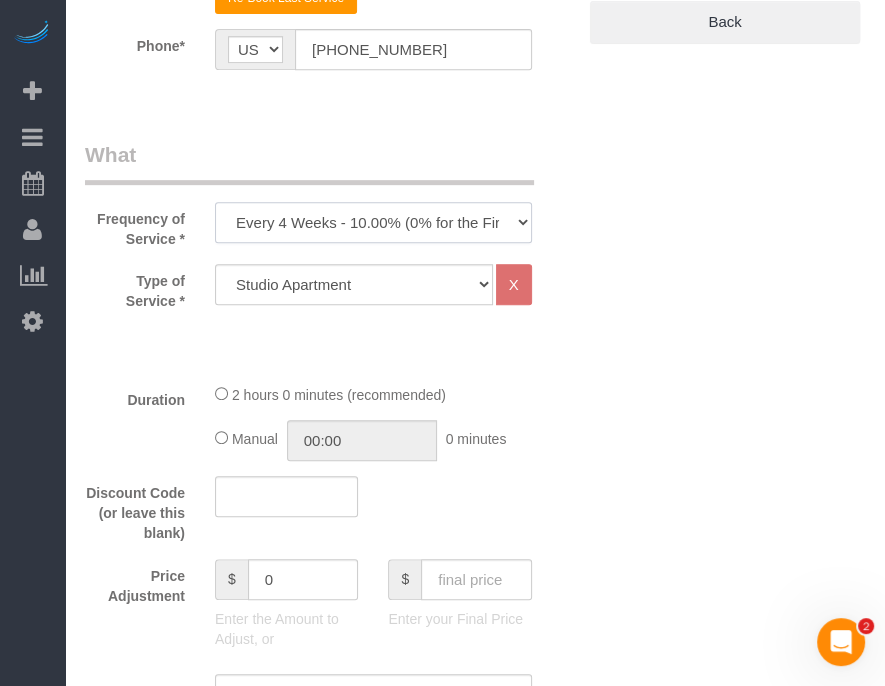 click on "Every 6 Weeks (0% for the First Booking) One Time Every 8 Weeks (0% for the First Booking) Every 4 Weeks - 10.00% (0% for the First Booking) Every 3 Weeks - 12.00% (0% for the First Booking) Every 2 Weeks - 15.00% (0% for the First Booking) Weekly - 20.00% (0% for the First Booking)" at bounding box center [373, 222] 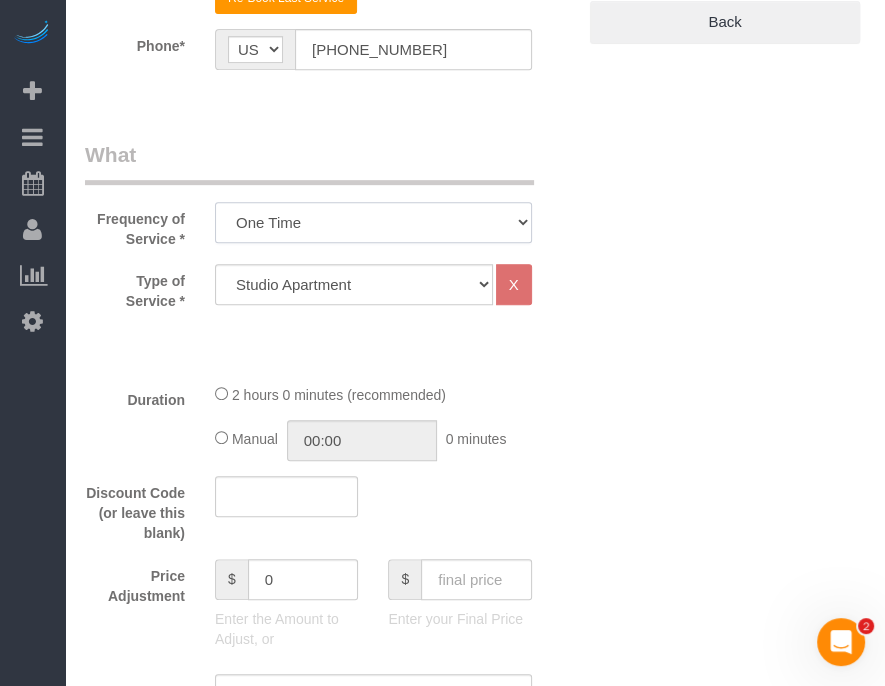 click on "Every 6 Weeks (0% for the First Booking) One Time Every 8 Weeks (0% for the First Booking) Every 4 Weeks - 10.00% (0% for the First Booking) Every 3 Weeks - 12.00% (0% for the First Booking) Every 2 Weeks - 15.00% (0% for the First Booking) Weekly - 20.00% (0% for the First Booking)" at bounding box center [373, 222] 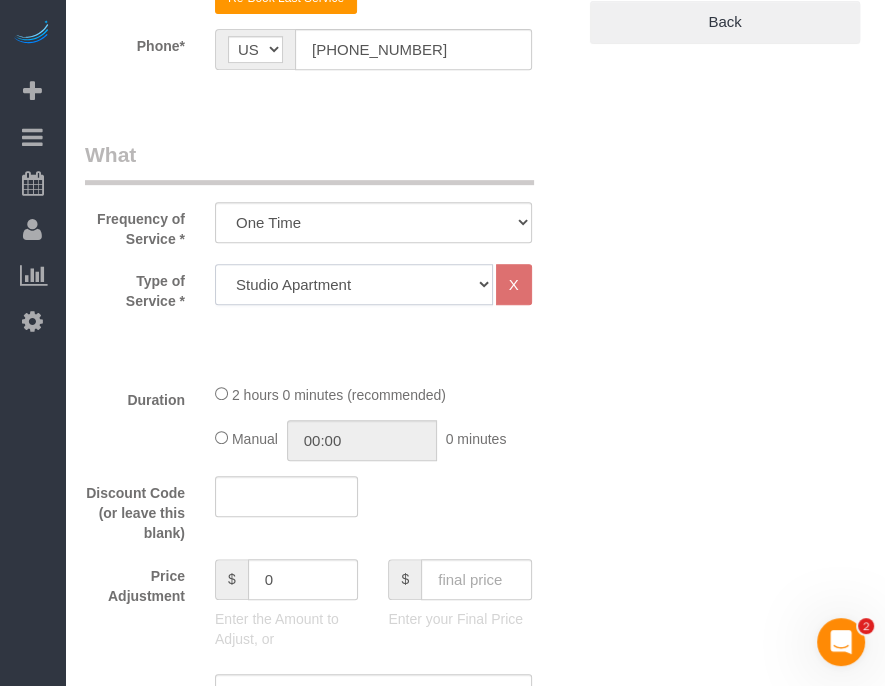 click on "Studio Apartment 1 Bedroom Home 2 Bedroom Home 3 Bedroom Home 4 Bedroom Home 5 Bedroom Home 6 Bedroom Home 7 Bedroom Home Hourly Cleaning Hazard/Emergency Cleaning General Maintenance" 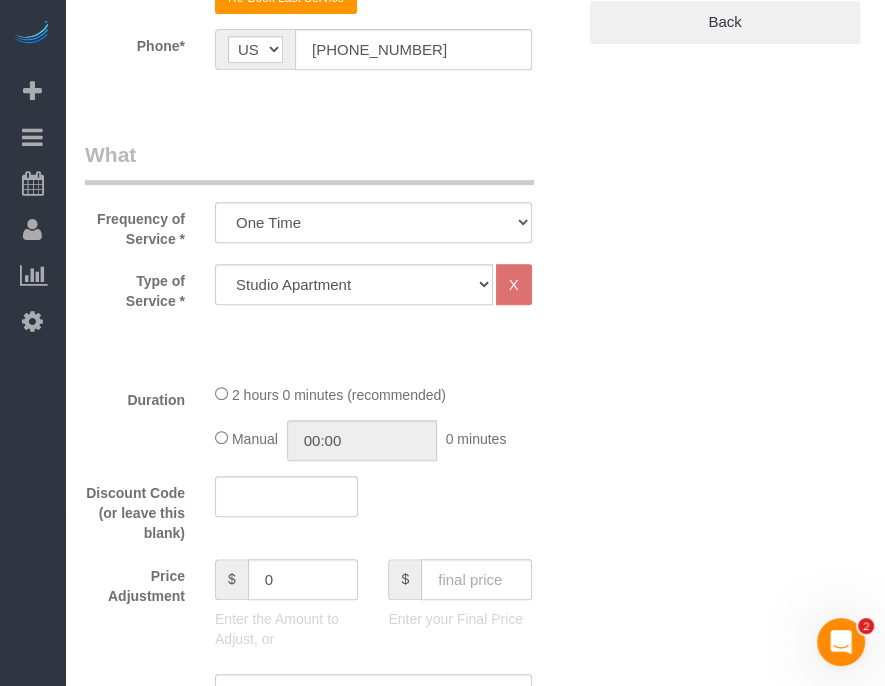 click on "Who
Email*
instay78@fake.com
Name *
Argonne
304
Where
Address*
1729 Grand Ave
Des Moines
AK
AL
AR
AZ
CA
CO
CT
DC
DE
FL
GA
HI
IA
ID
IL
IN
KS
KY
LA
MA
MD
ME
MI
MN
MO
MS
MT
NC
ND
NE
NH" at bounding box center (475, 1057) 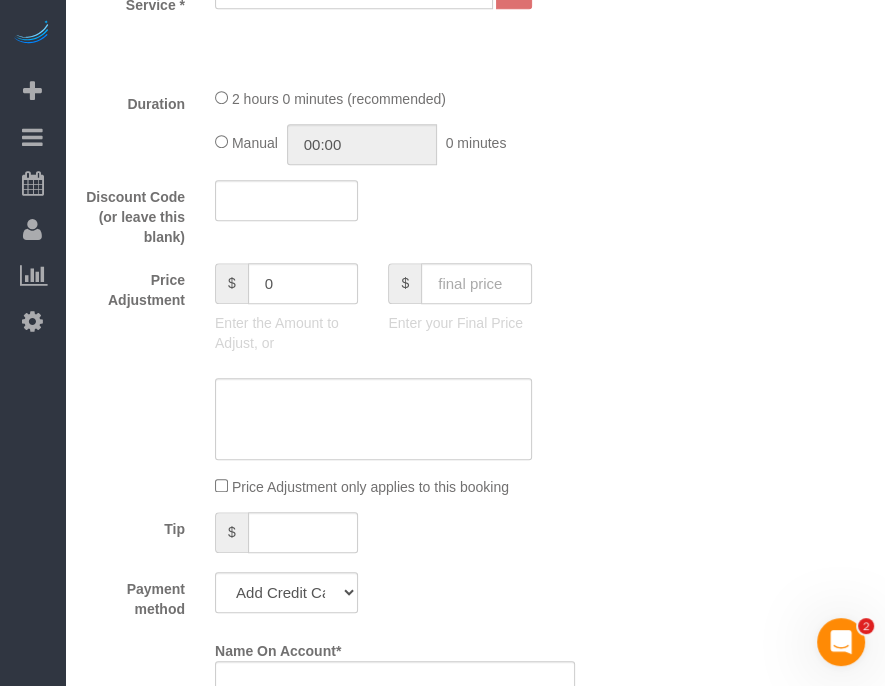 scroll, scrollTop: 800, scrollLeft: 0, axis: vertical 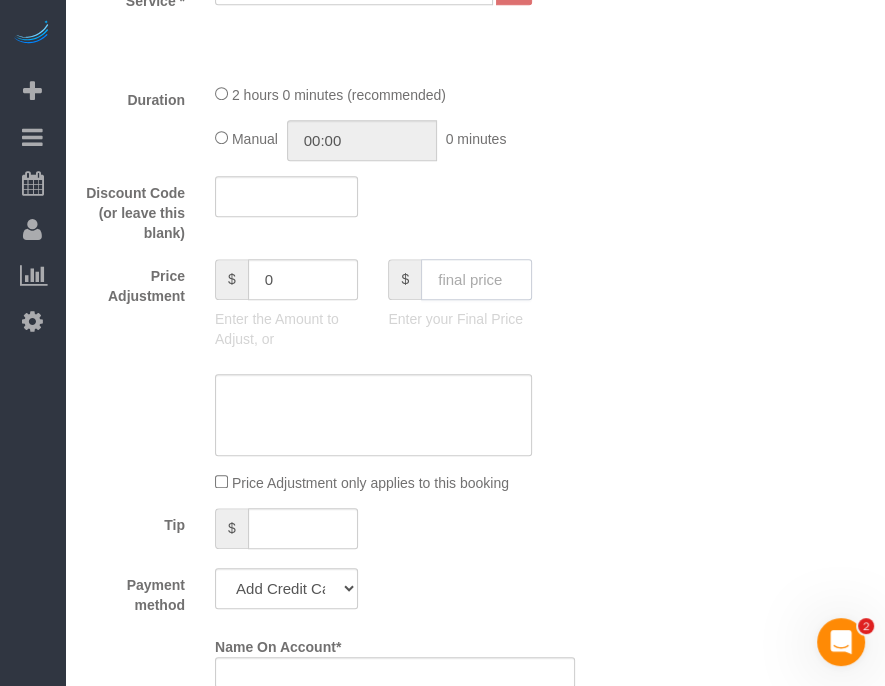 click 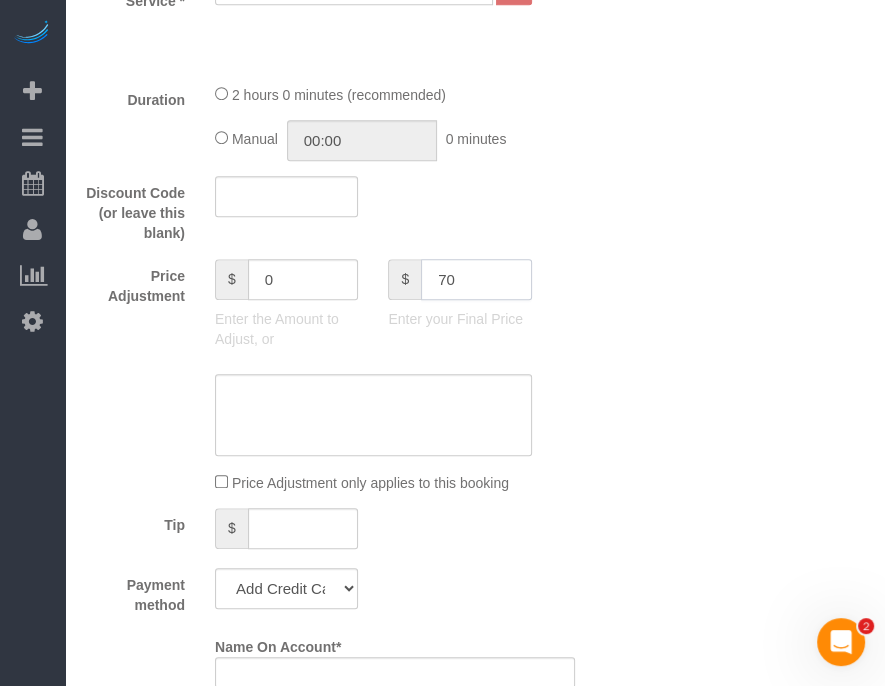 type on "70" 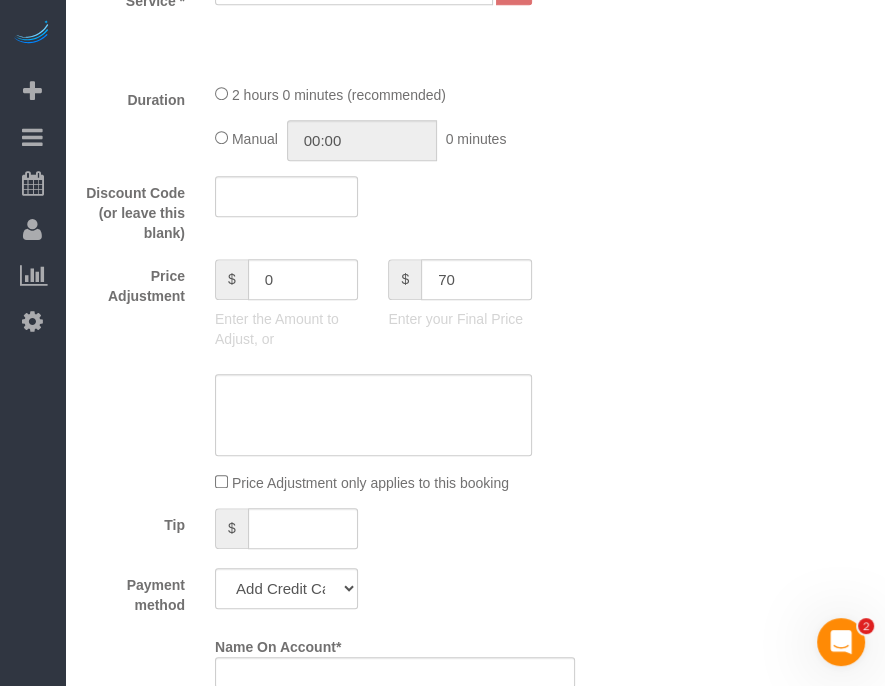 click 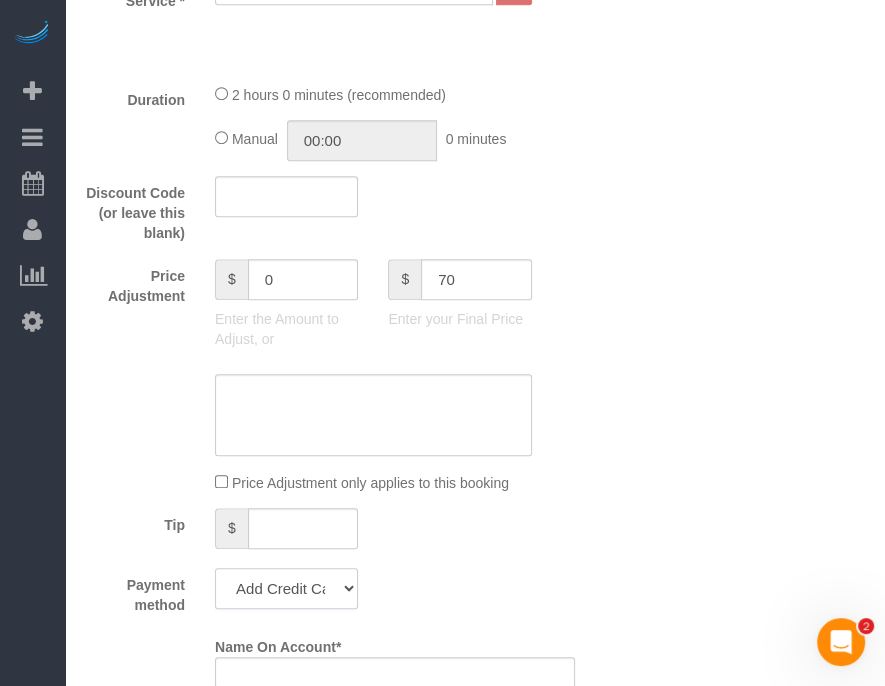 click on "Add Credit Card Cash Check Paypal" 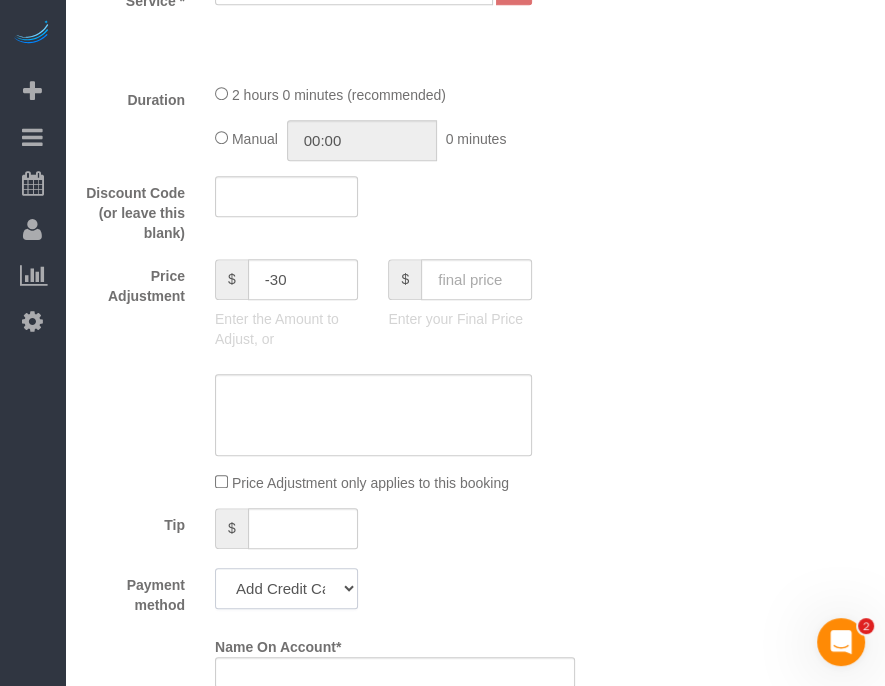 select on "string:check" 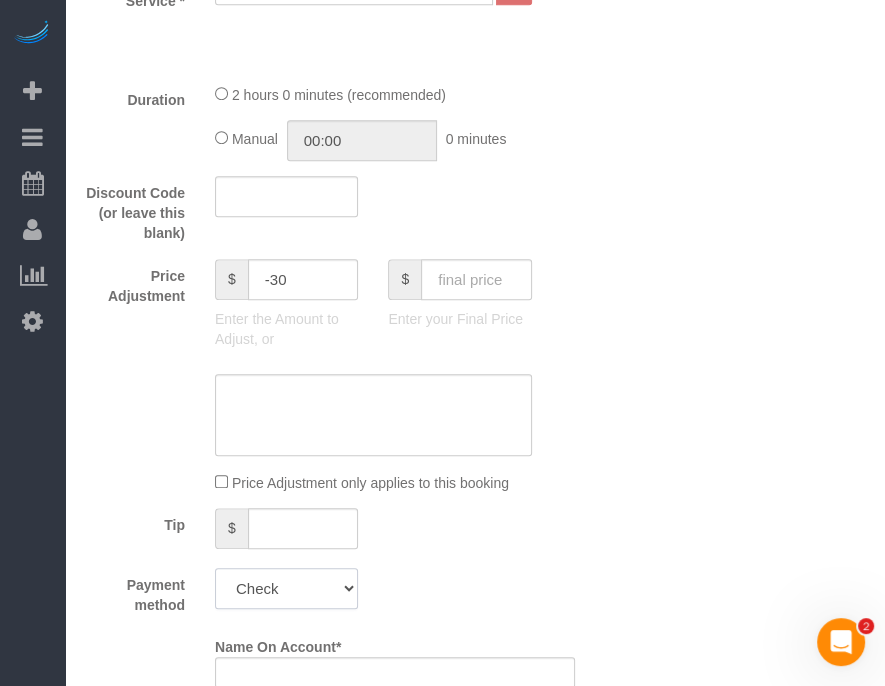 click on "Add Credit Card Cash Check Paypal" 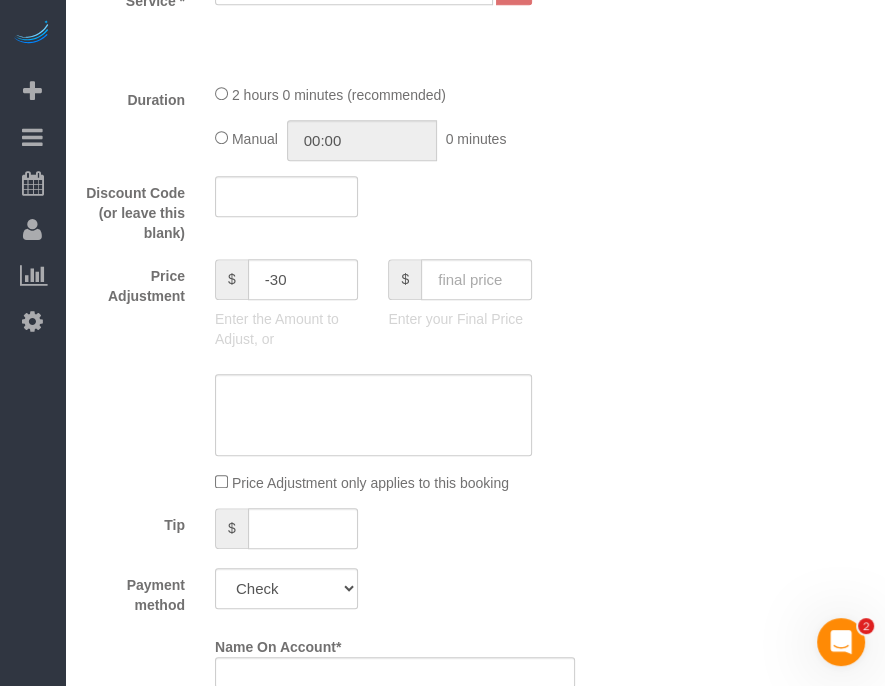click on "Who
Email*
instay78@fake.com
Name *
Argonne
304
Where
Address*
1729 Grand Ave
Des Moines
AK
AL
AR
AZ
CA
CO
CT
DC
DE
FL
GA
HI
IA
ID
IL
IN
KS
KY
LA
MA
MD
ME
MI
MN
MO
MS
MT
NC
ND
NE
NH" at bounding box center [475, 757] 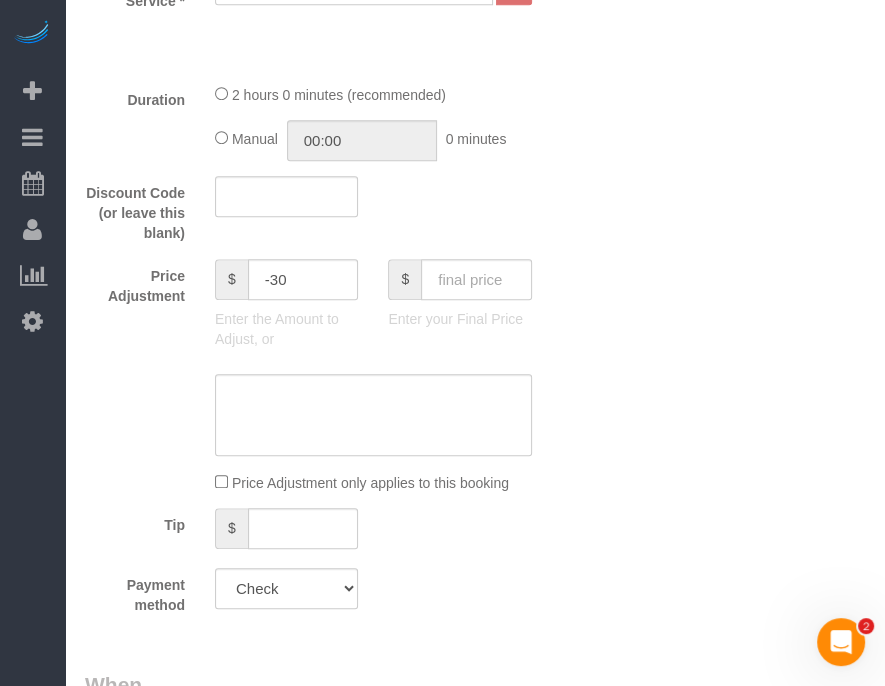 scroll, scrollTop: 1200, scrollLeft: 0, axis: vertical 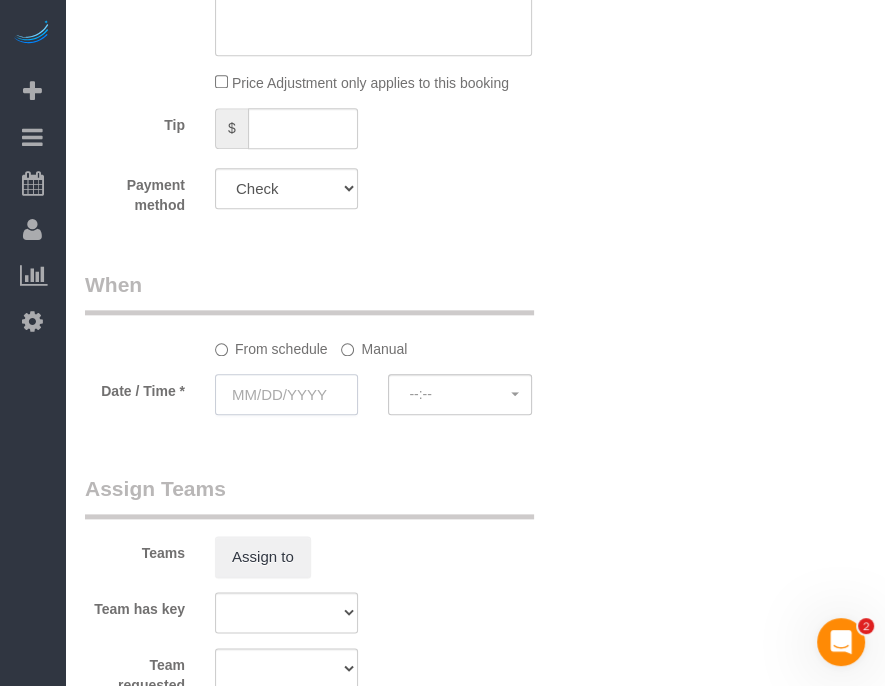 click at bounding box center (286, 394) 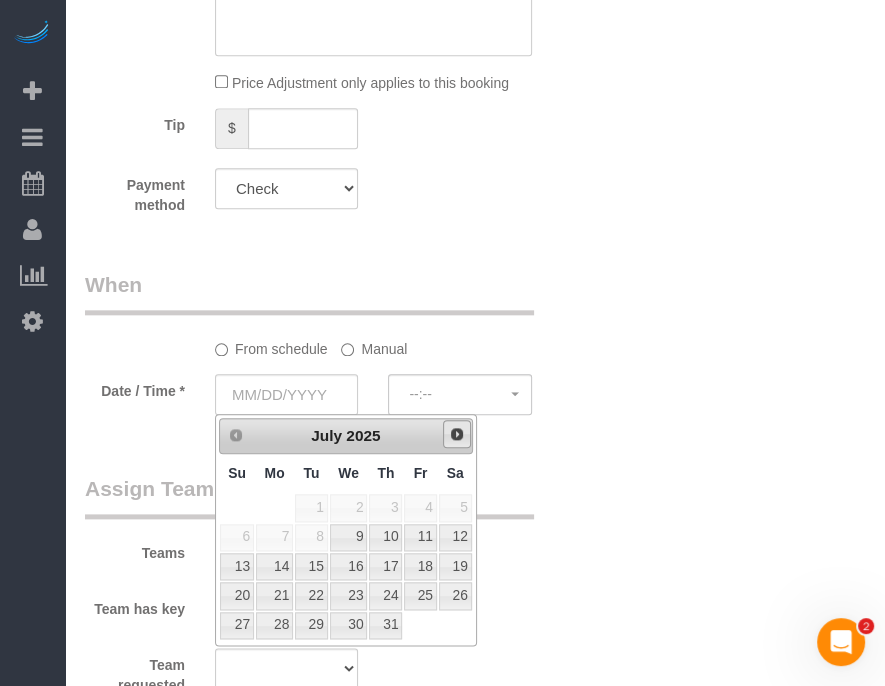 click on "Next" at bounding box center [457, 434] 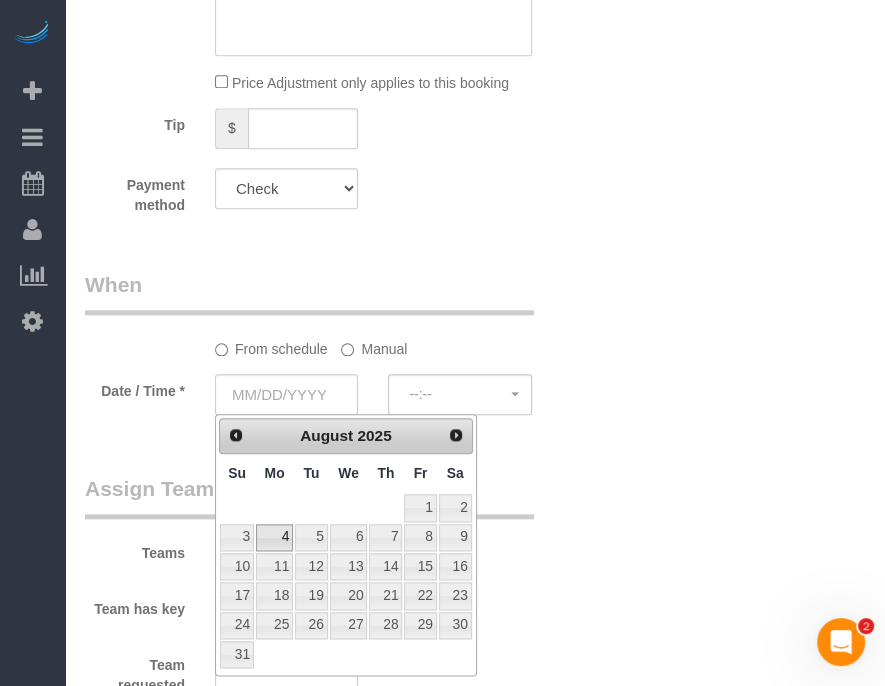 type on "08/04/2025" 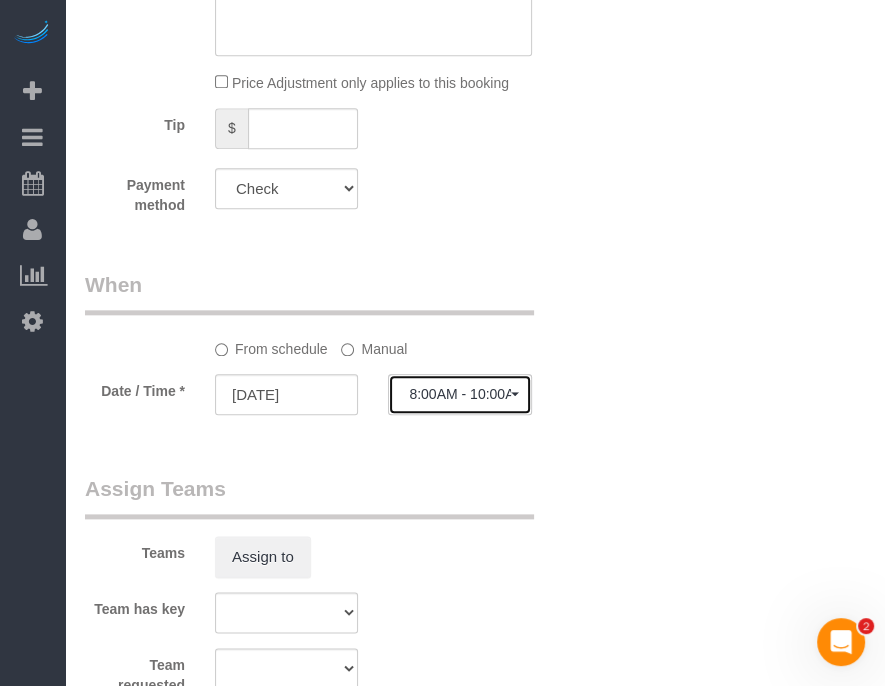click on "8:00AM - 10:00AM" 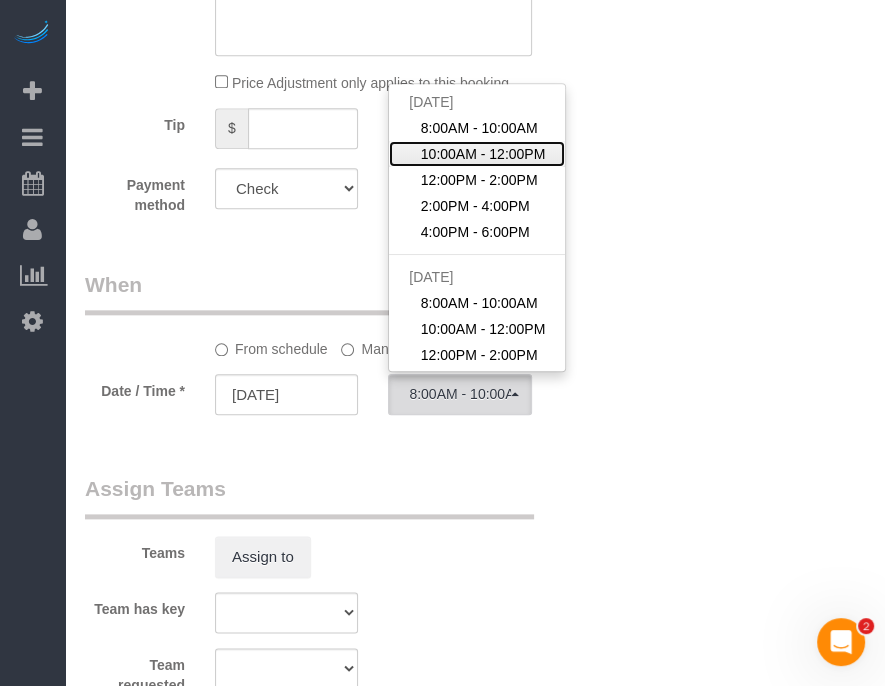 click on "10:00AM - 12:00PM" 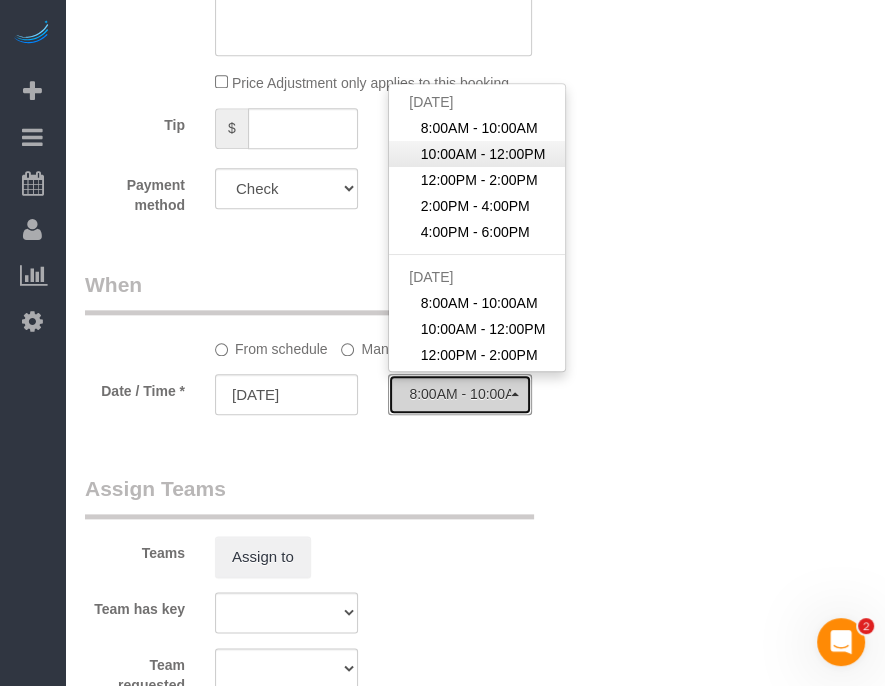 select on "spot48" 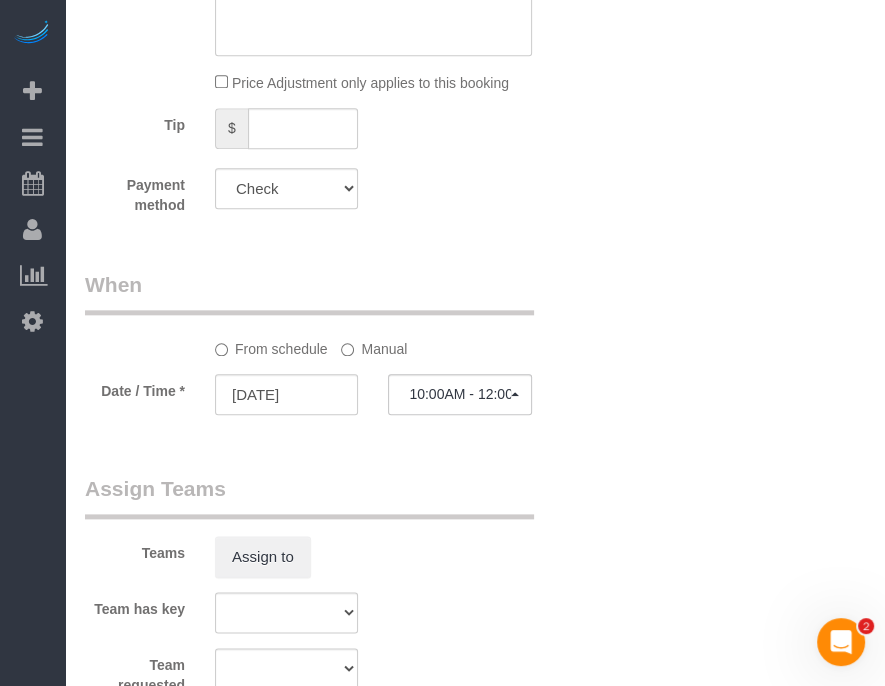 drag, startPoint x: 709, startPoint y: 231, endPoint x: 678, endPoint y: 259, distance: 41.773197 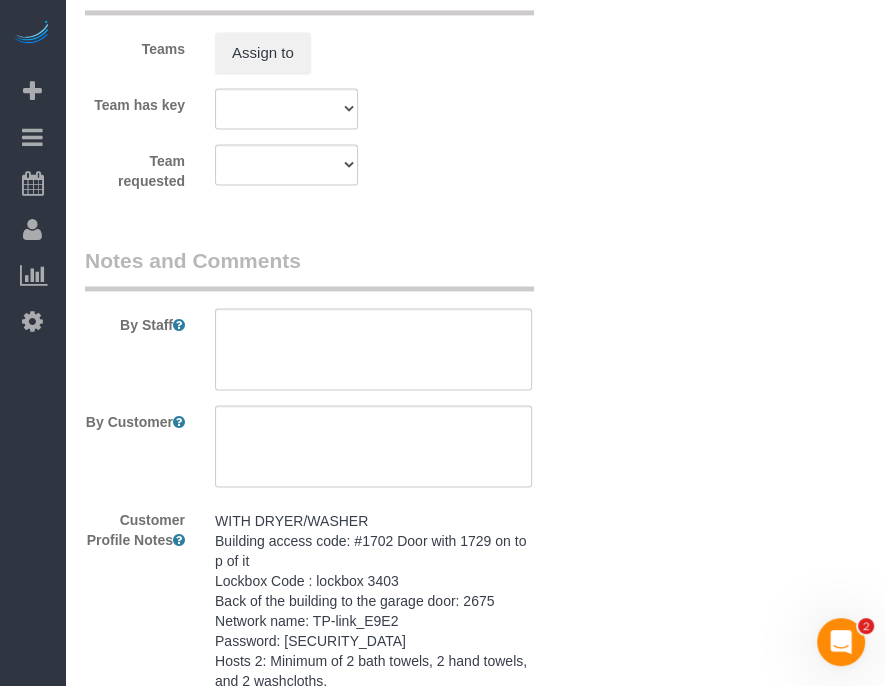 scroll, scrollTop: 1860, scrollLeft: 0, axis: vertical 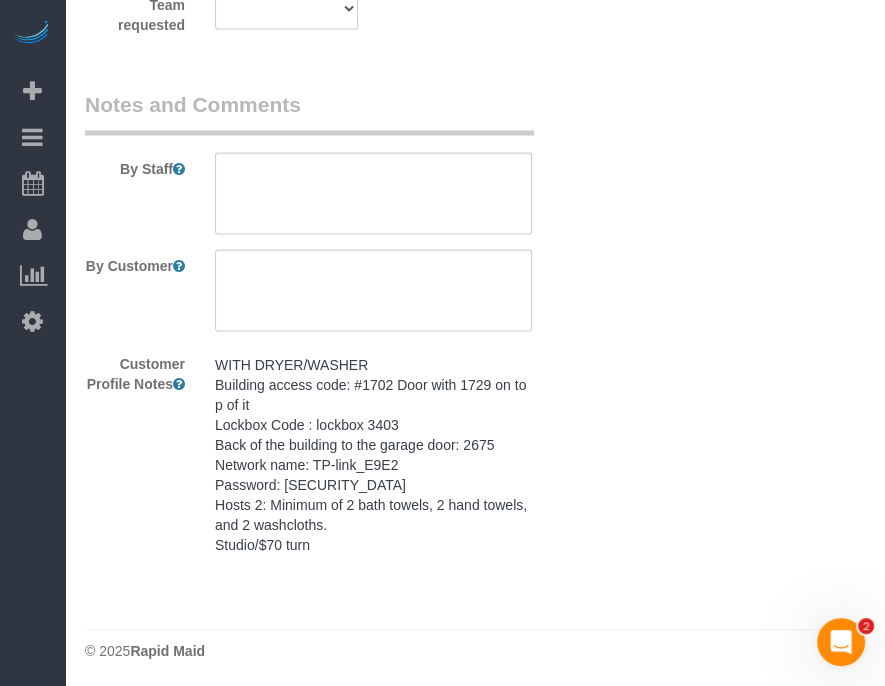 click on "Notes and Comments
By Staff
By Customer
Customer Profile Notes
WITH DRYER/WASHER
Building access code: #1702 Door with 1729 on top of it                                                                                             Lockbox Code : lockbox 3403
Back of the building to the garage door: 2675
Network name: TP-link_E9E2
Password: 50818747
Hosts 2: Minimum of 2 bath towels, 2 hand towels, and 2 washcloths.                                                                                     Studio/$70 turn" at bounding box center (330, 334) 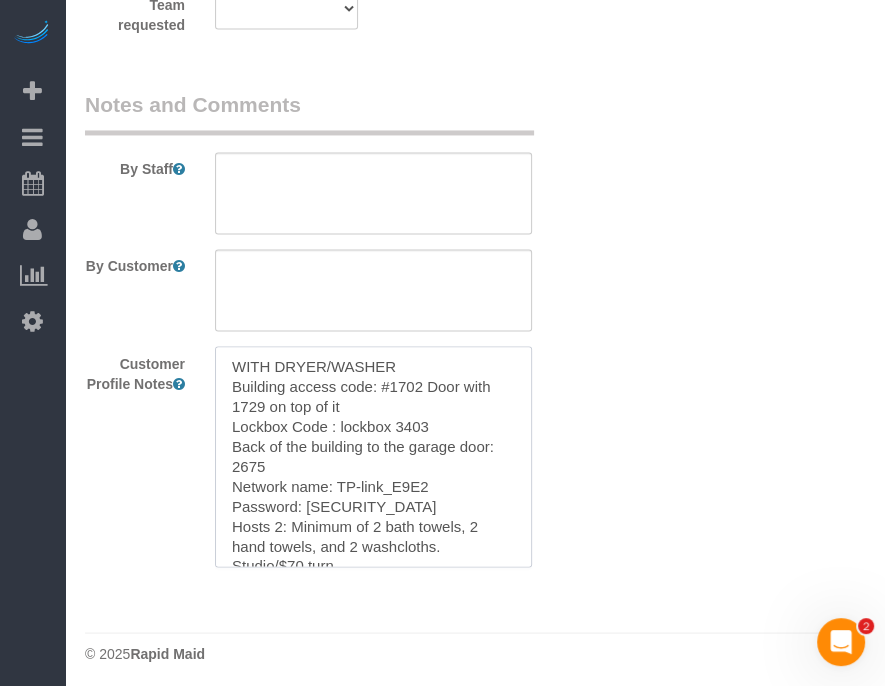 drag, startPoint x: 357, startPoint y: 483, endPoint x: 352, endPoint y: 466, distance: 17.720045 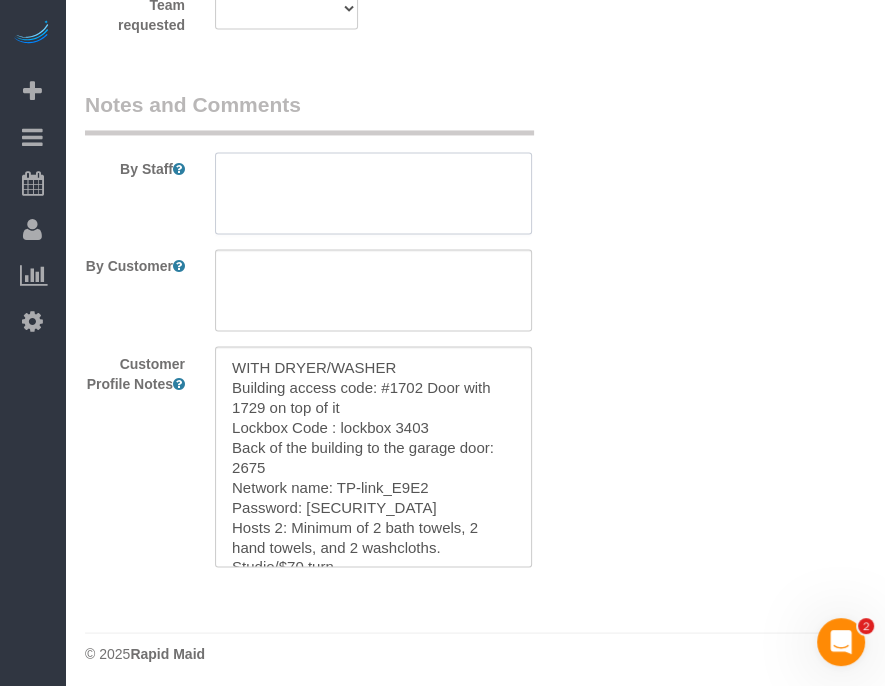 click at bounding box center (373, 193) 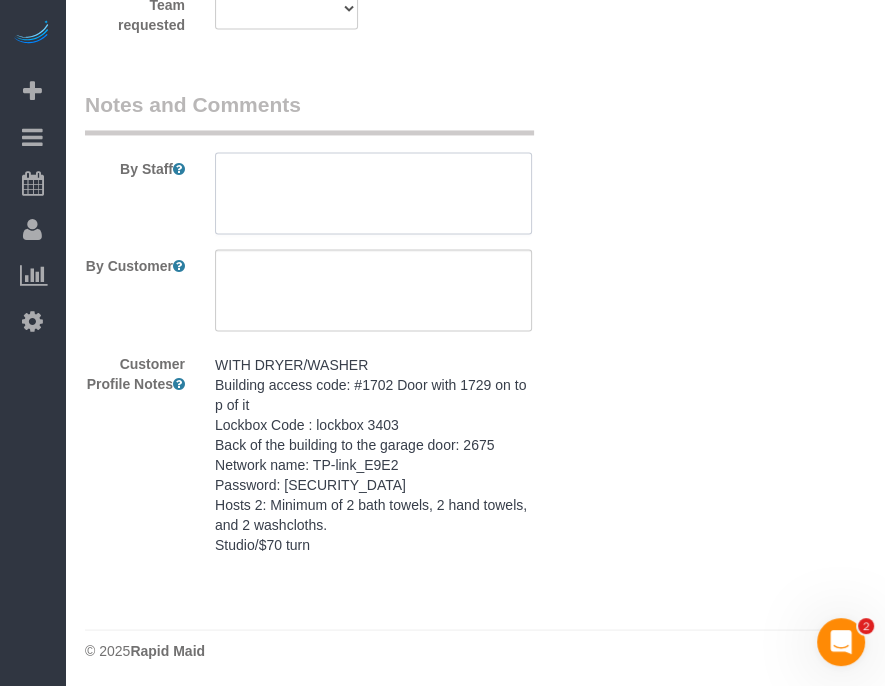 paste on "WITH DRYER/WASHER
Building access code: #1702 Door with 1729 on top of it                                                                                             Lockbox Code : lockbox 3403
Back of the building to the garage door: 2675
Network name: TP-link_E9E2
Password: 50818747
Hosts 2: Minimum of 2 bath towels, 2 hand towels, and 2 washcloths.                                                                                     Studio/$70 turn" 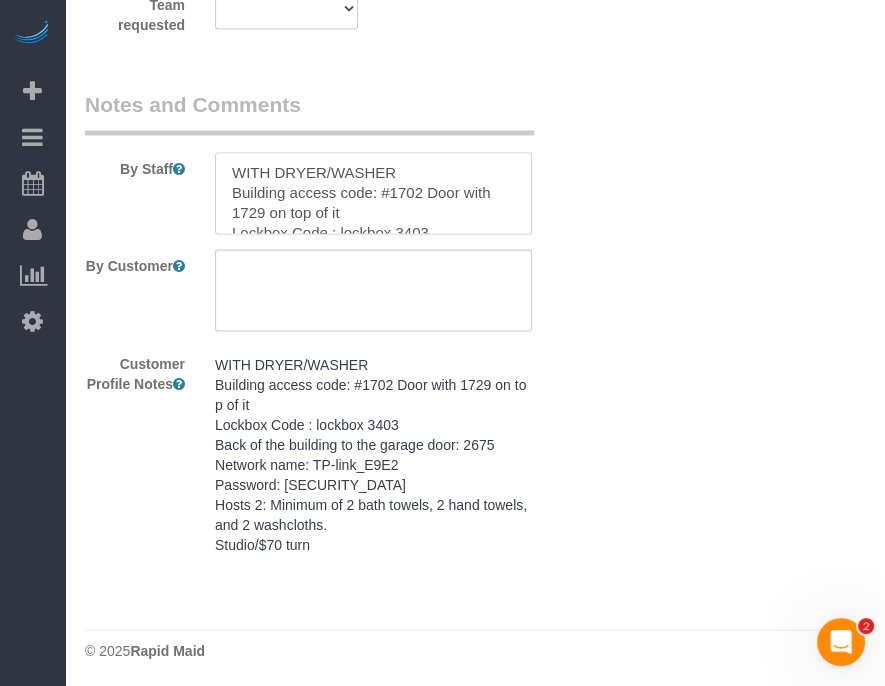 scroll, scrollTop: 148, scrollLeft: 0, axis: vertical 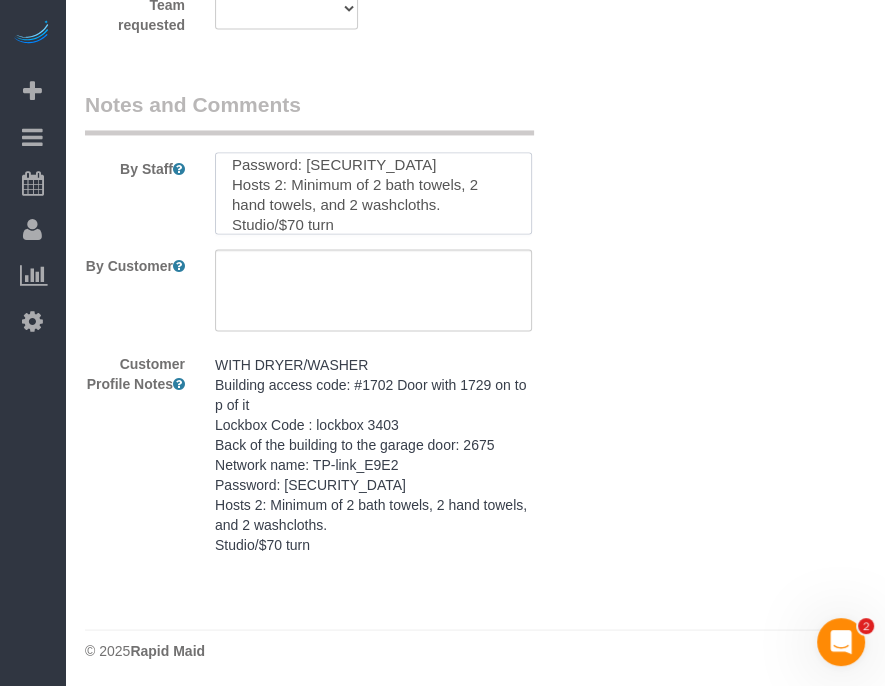 type on "WITH DRYER/WASHER
Building access code: #1702 Door with 1729 on top of it                                                                                             Lockbox Code : lockbox 3403
Back of the building to the garage door: 2675
Network name: TP-link_E9E2
Password: 50818747
Hosts 2: Minimum of 2 bath towels, 2 hand towels, and 2 washcloths.                                                                                     Studio/$70 turn" 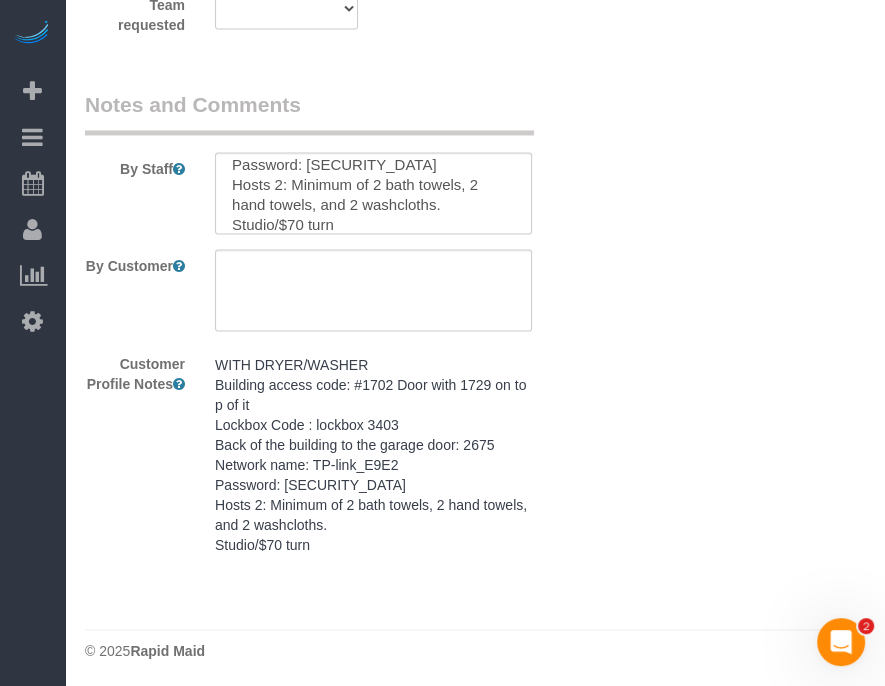click on "Who
Email*
instay78@fake.com
Name *
Argonne
304
Where
Address*
1729 Grand Ave
Des Moines
AK
AL
AR
AZ
CA
CO
CT
DC
DE
FL
GA
HI
IA
ID
IL
IN
KS
KY
LA
MA
MD
ME
MI
MN
MO
MS
MT
NC
ND
NE
NH" at bounding box center [475, -589] 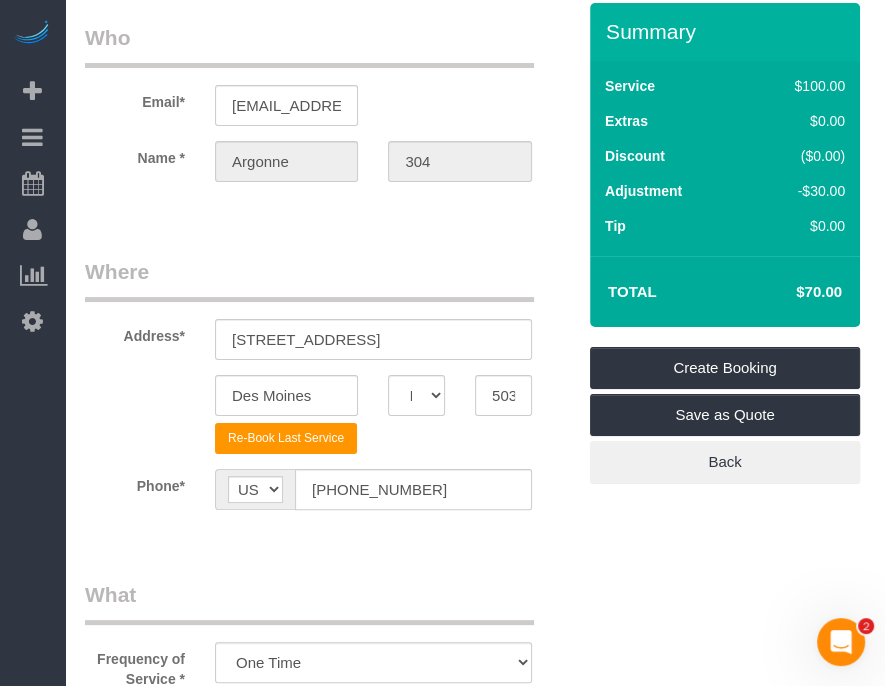 scroll, scrollTop: 0, scrollLeft: 0, axis: both 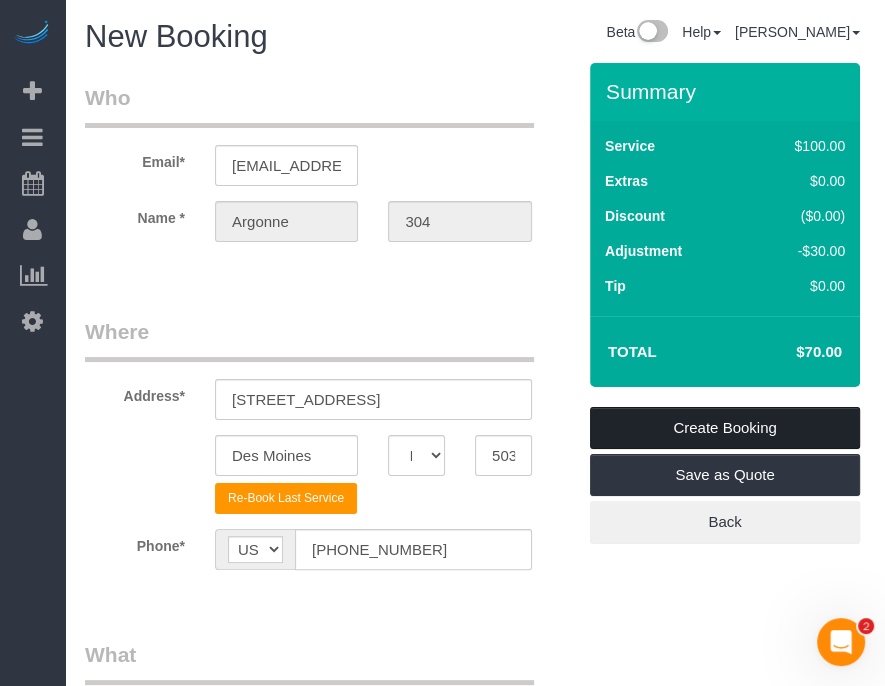 click on "Create Booking" at bounding box center [725, 428] 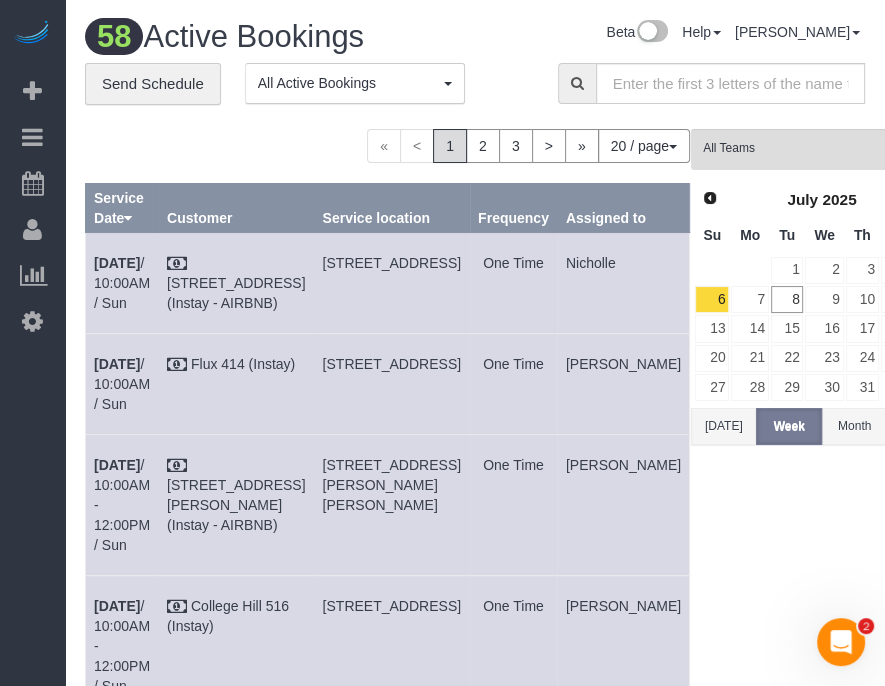 drag, startPoint x: 0, startPoint y: 440, endPoint x: 91, endPoint y: 440, distance: 91 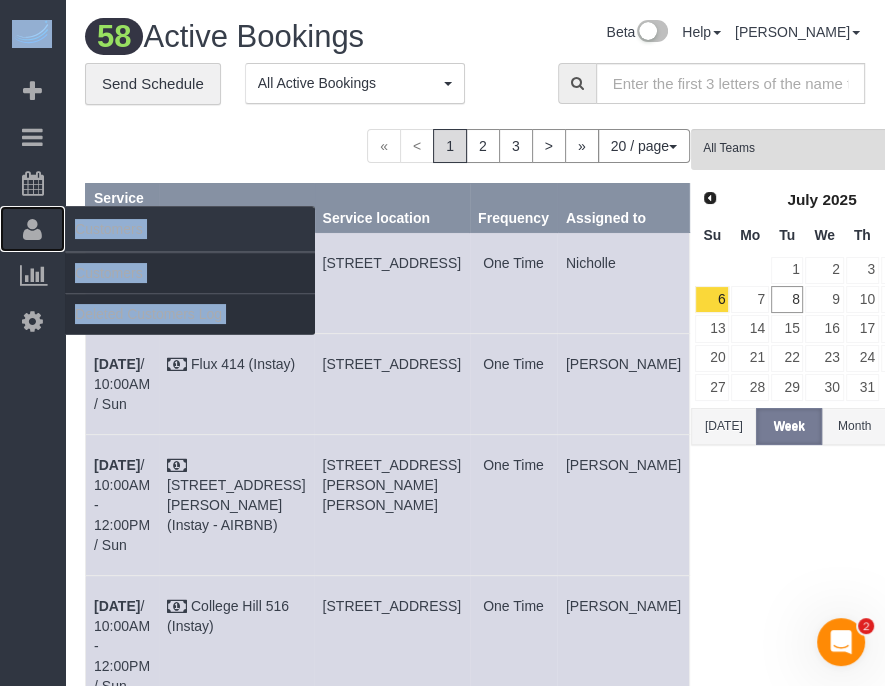 click on "Customers" at bounding box center (32, 229) 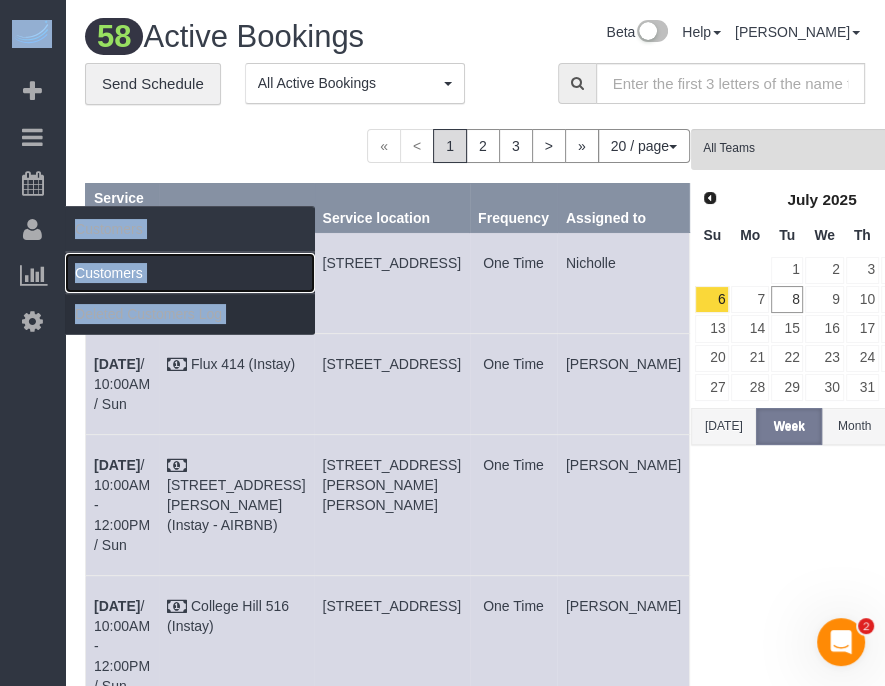 click on "Customers" at bounding box center [190, 273] 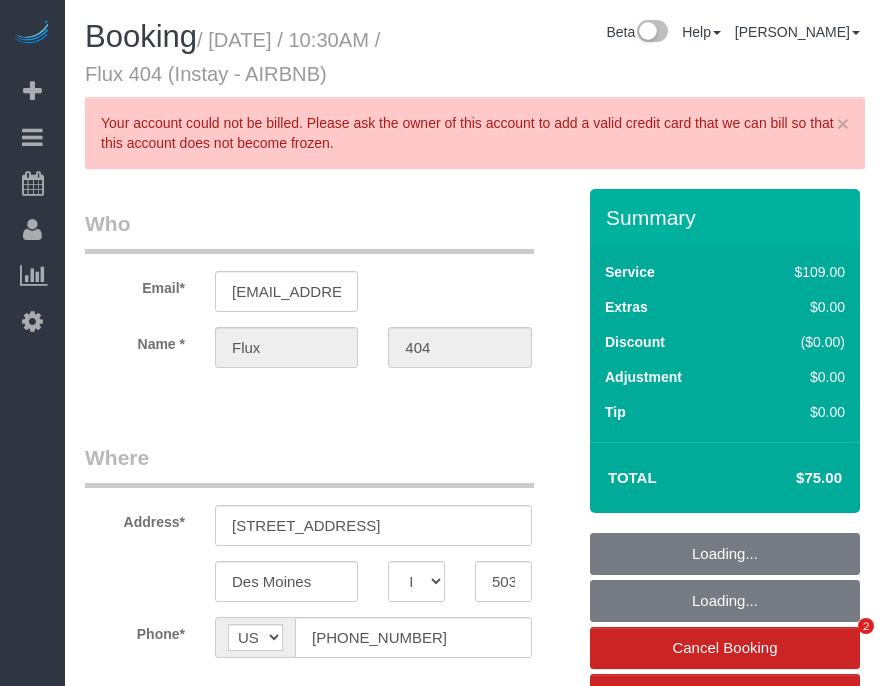 select on "IA" 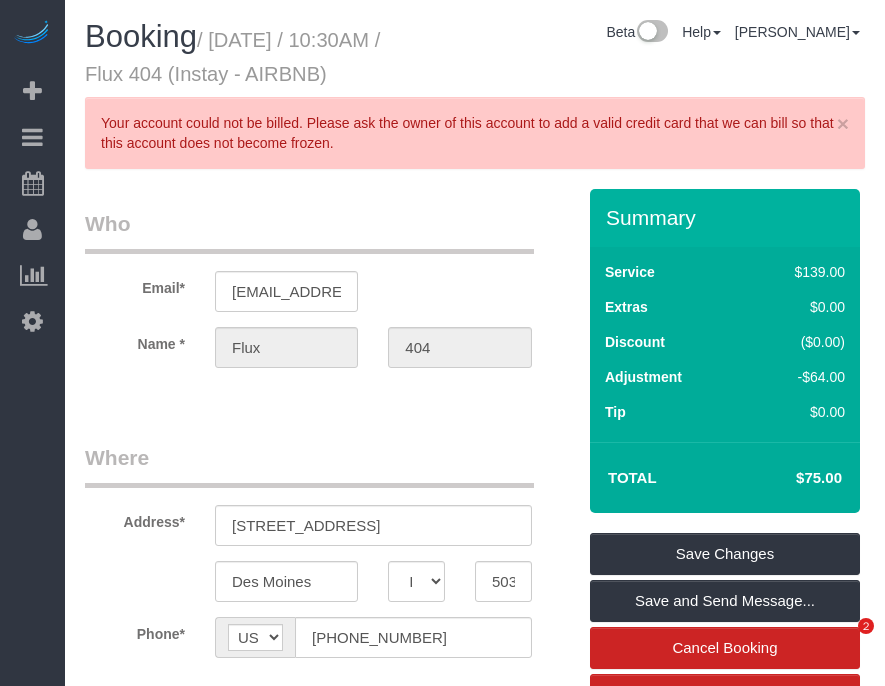 scroll, scrollTop: 0, scrollLeft: 0, axis: both 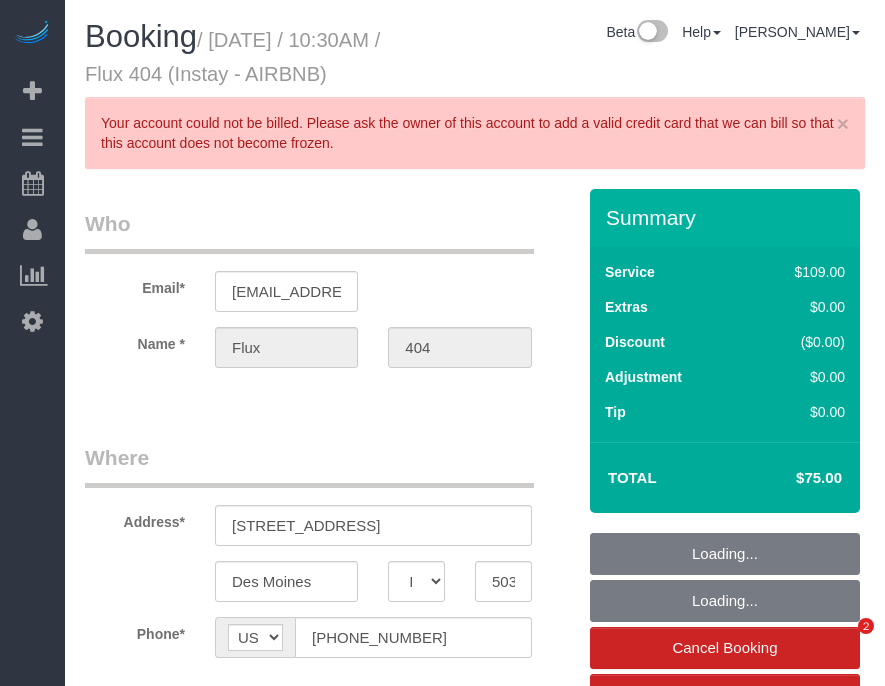 select on "IA" 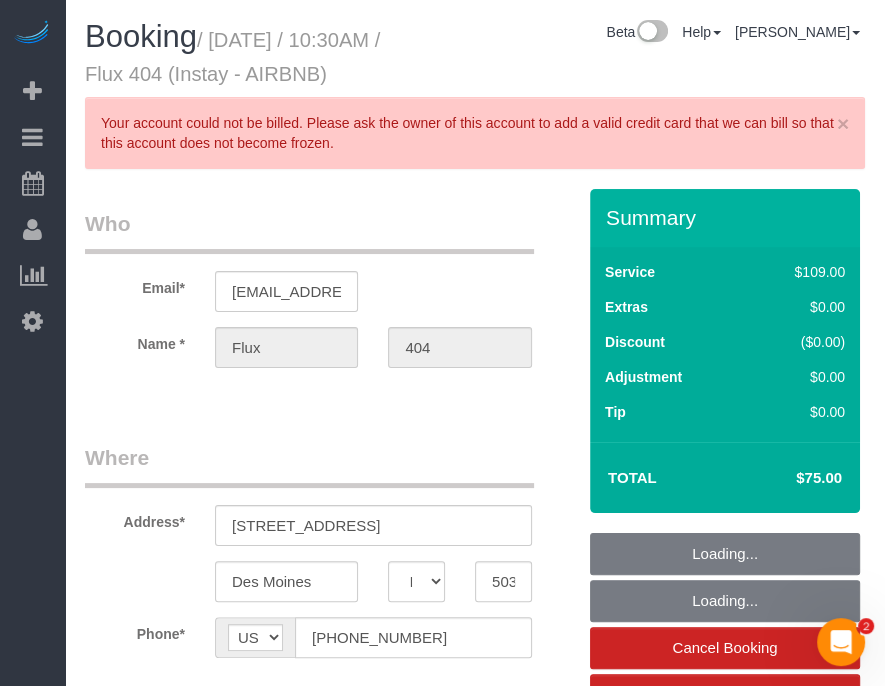 scroll, scrollTop: 0, scrollLeft: 0, axis: both 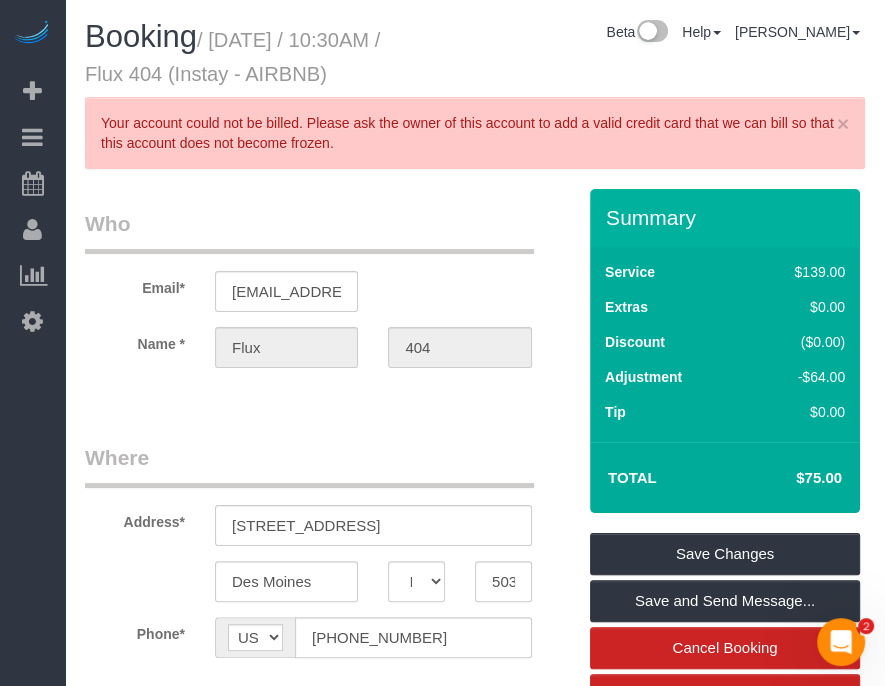 drag, startPoint x: 48, startPoint y: 422, endPoint x: 134, endPoint y: 427, distance: 86.145226 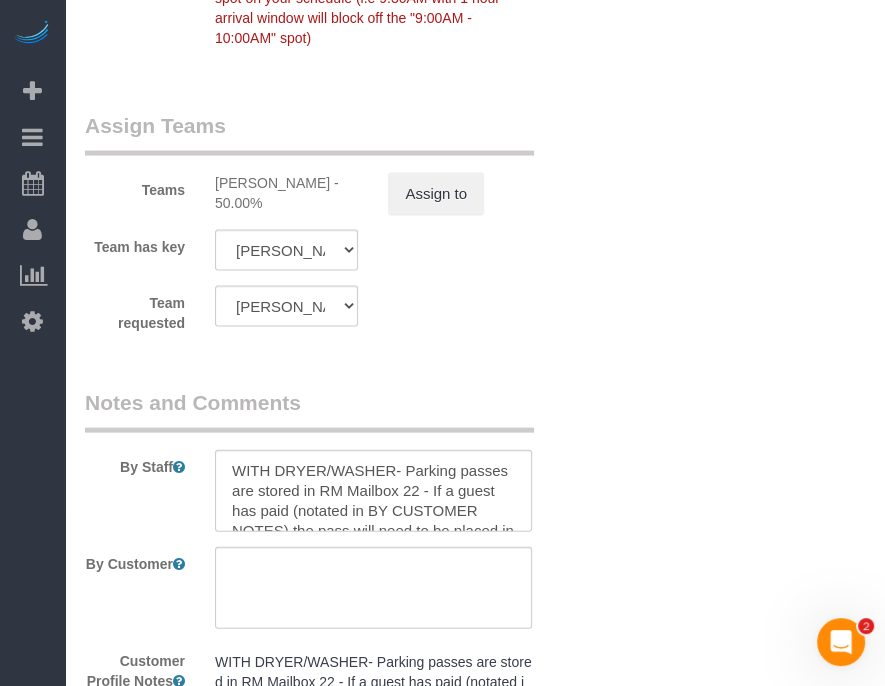 scroll, scrollTop: 2500, scrollLeft: 0, axis: vertical 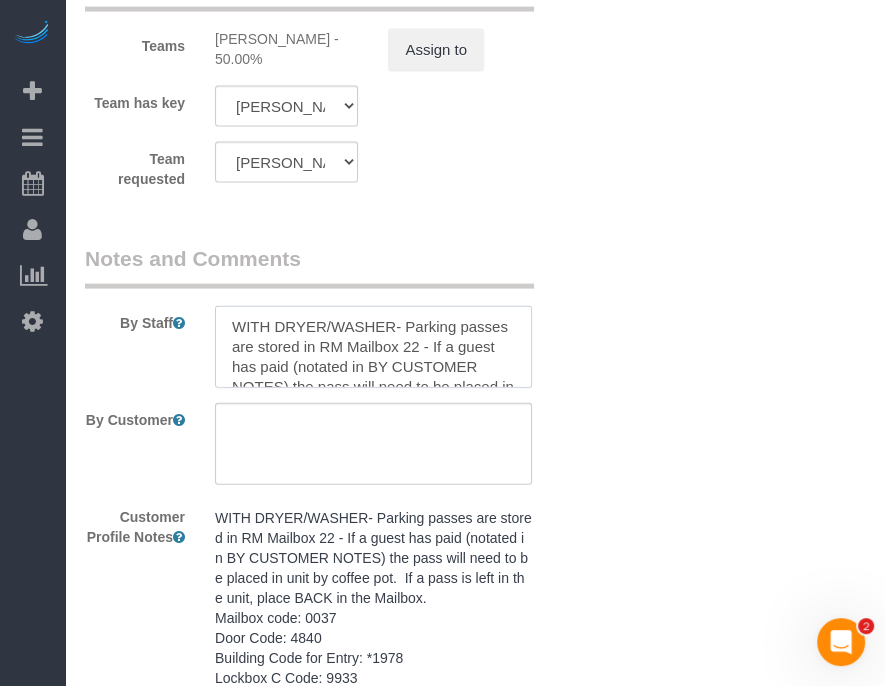 click at bounding box center (373, 347) 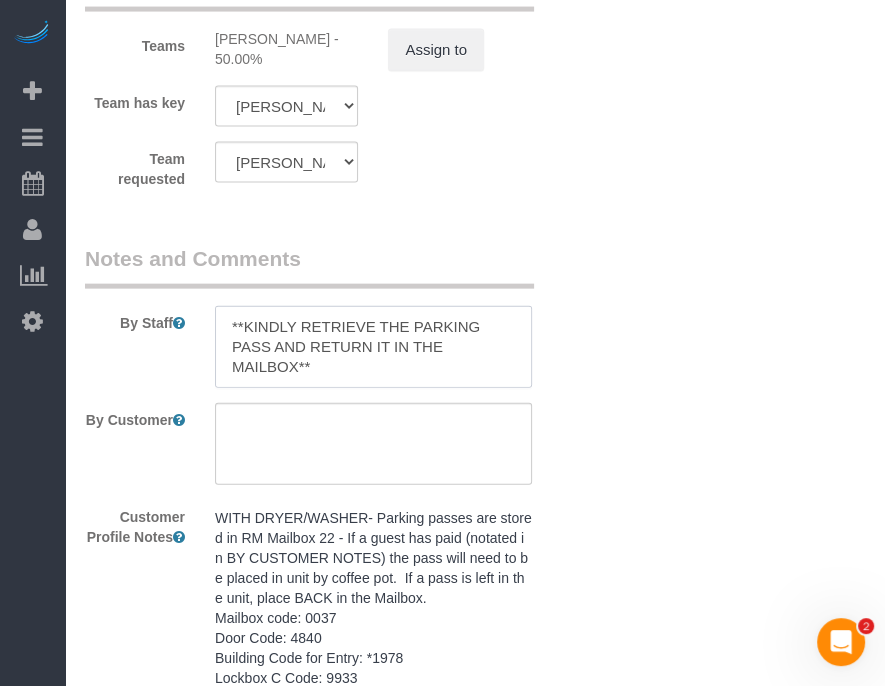 drag, startPoint x: 354, startPoint y: 418, endPoint x: 368, endPoint y: 428, distance: 17.20465 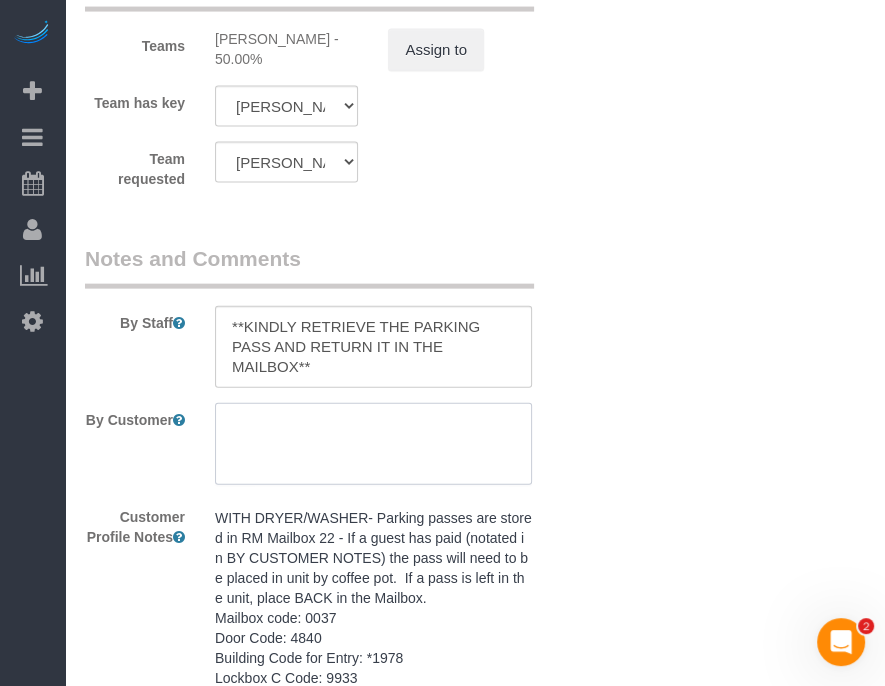 click at bounding box center [373, 444] 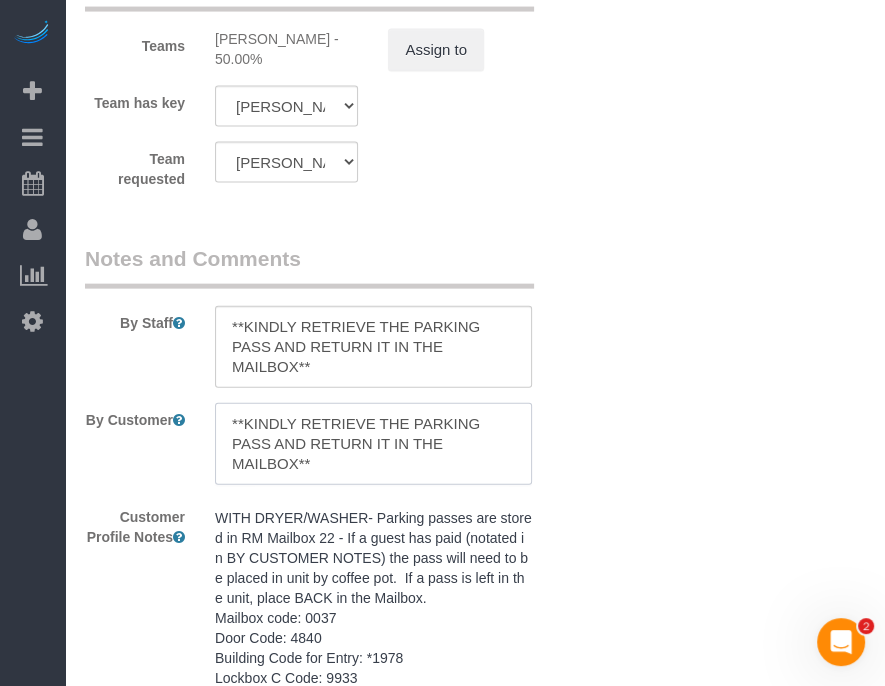 type on "**KINDLY RETRIEVE THE PARKING PASS AND RETURN IT IN THE MAILBOX**" 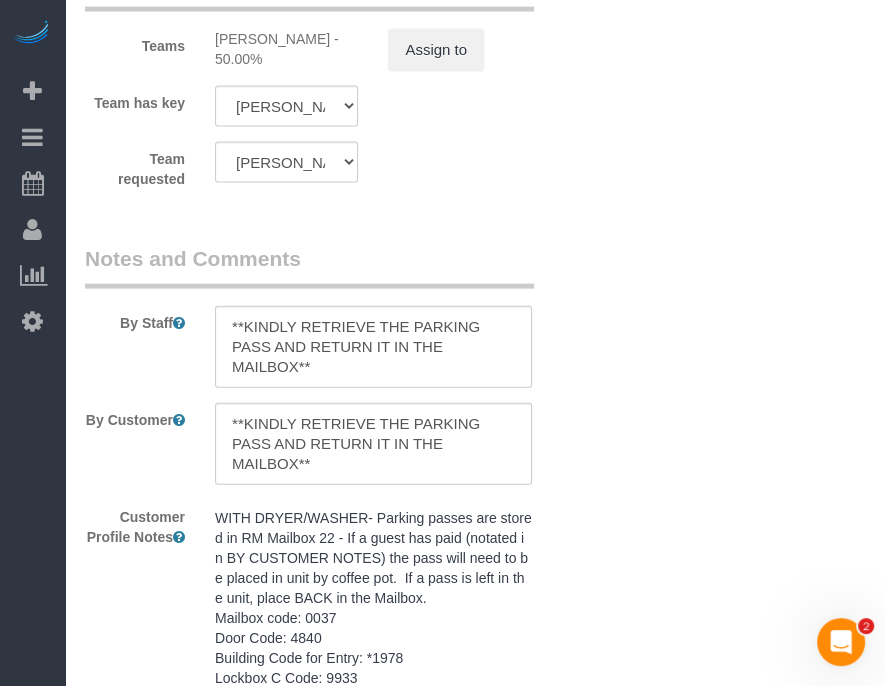 click on "Who
Email*
[EMAIL_ADDRESS][DOMAIN_NAME]
Name *
Flux
404
Where
Address*
[STREET_ADDRESS]
[GEOGRAPHIC_DATA]
AK
AL
AR
AZ
CA
CO
CT
DC
DE
[GEOGRAPHIC_DATA]
[GEOGRAPHIC_DATA]
HI
IA
ID
IL
IN
KS
[GEOGRAPHIC_DATA]
LA
MA
MD
ME
MI
[GEOGRAPHIC_DATA]
[GEOGRAPHIC_DATA]
MS
MT
[GEOGRAPHIC_DATA]
ND
NE
NH" at bounding box center [475, -675] 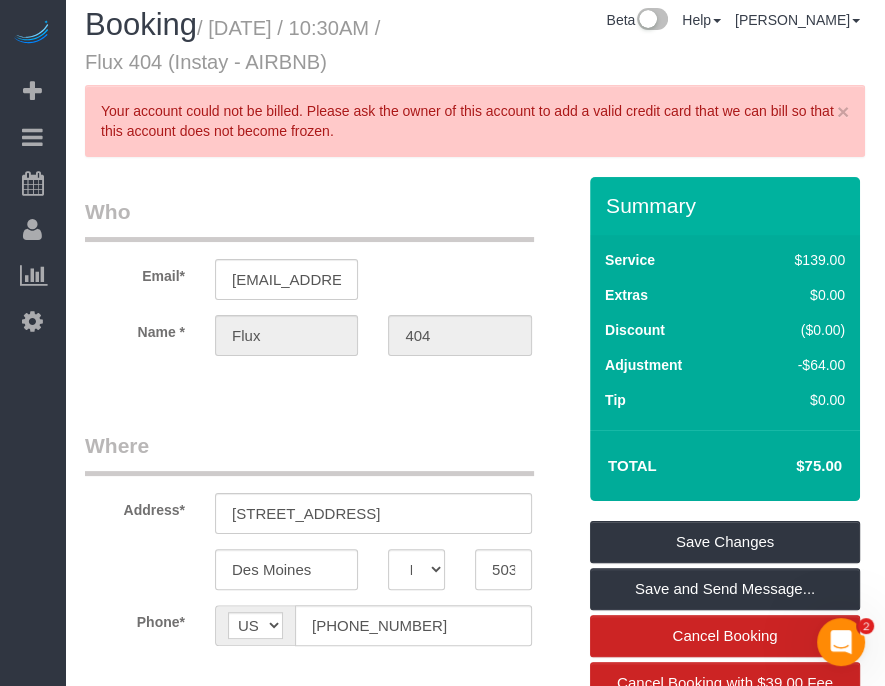 scroll, scrollTop: 0, scrollLeft: 0, axis: both 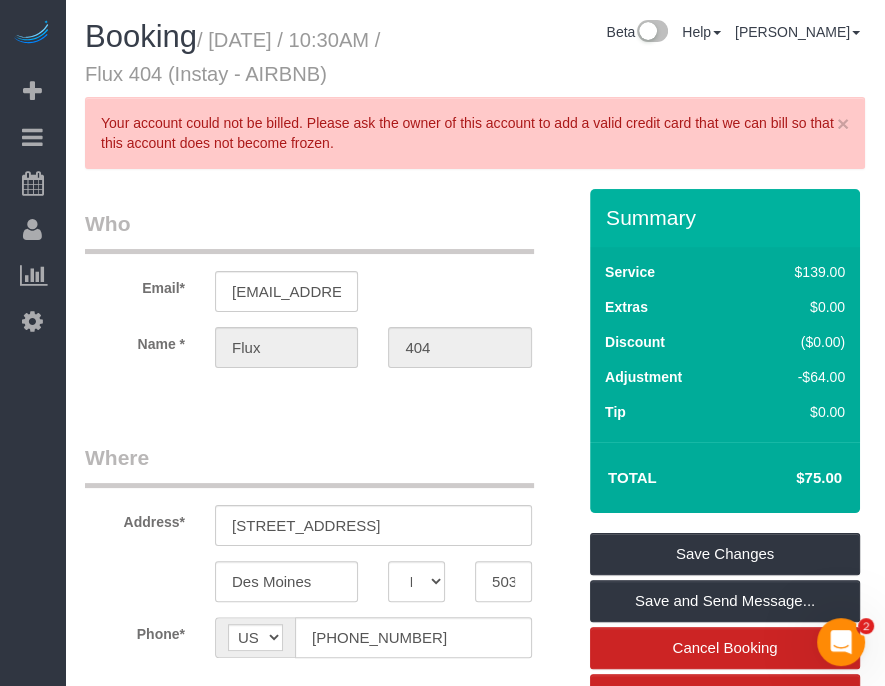 drag, startPoint x: 458, startPoint y: 229, endPoint x: 440, endPoint y: 232, distance: 18.248287 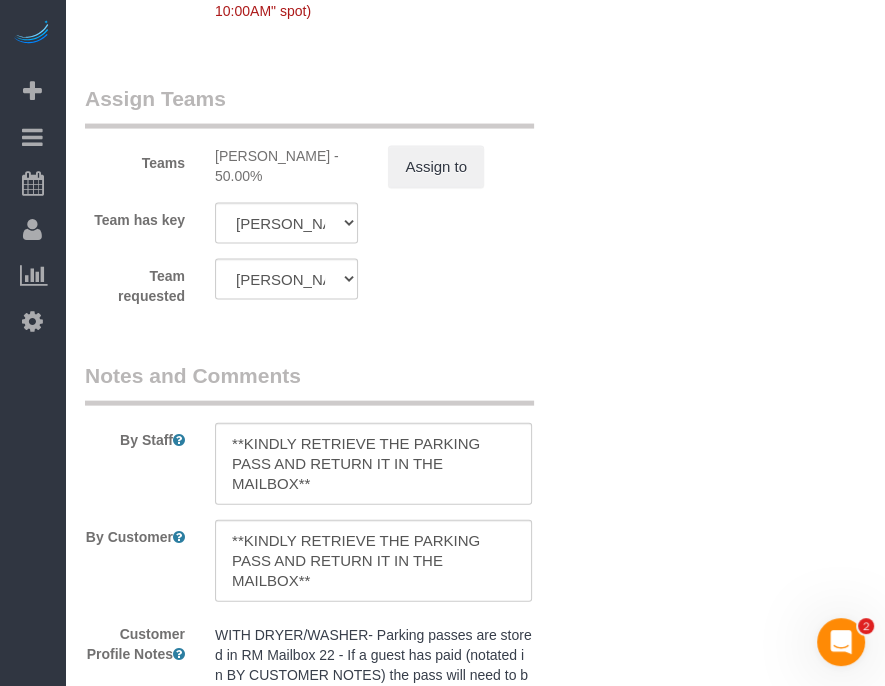scroll, scrollTop: 2600, scrollLeft: 0, axis: vertical 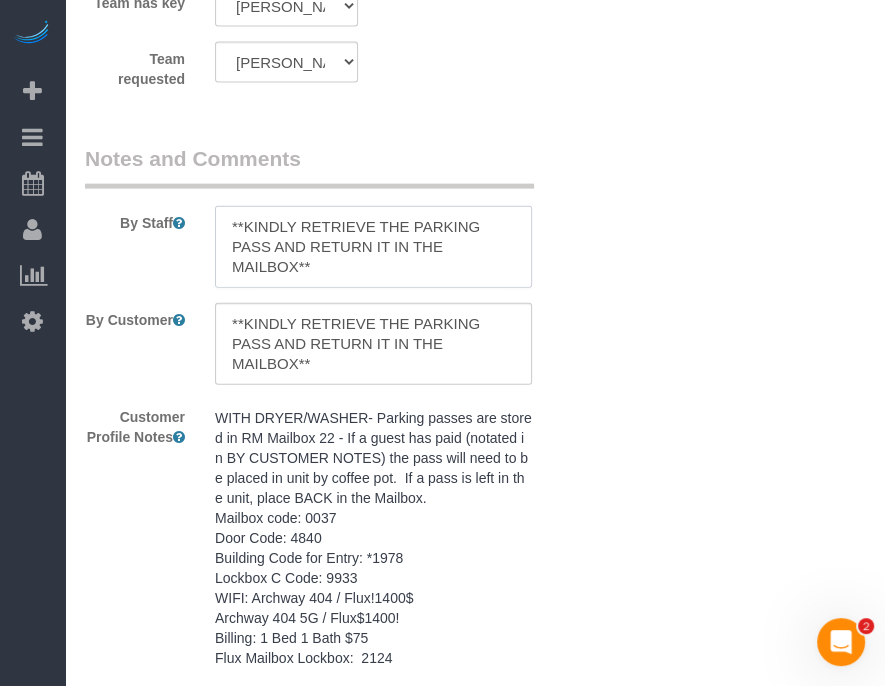 click at bounding box center (373, 247) 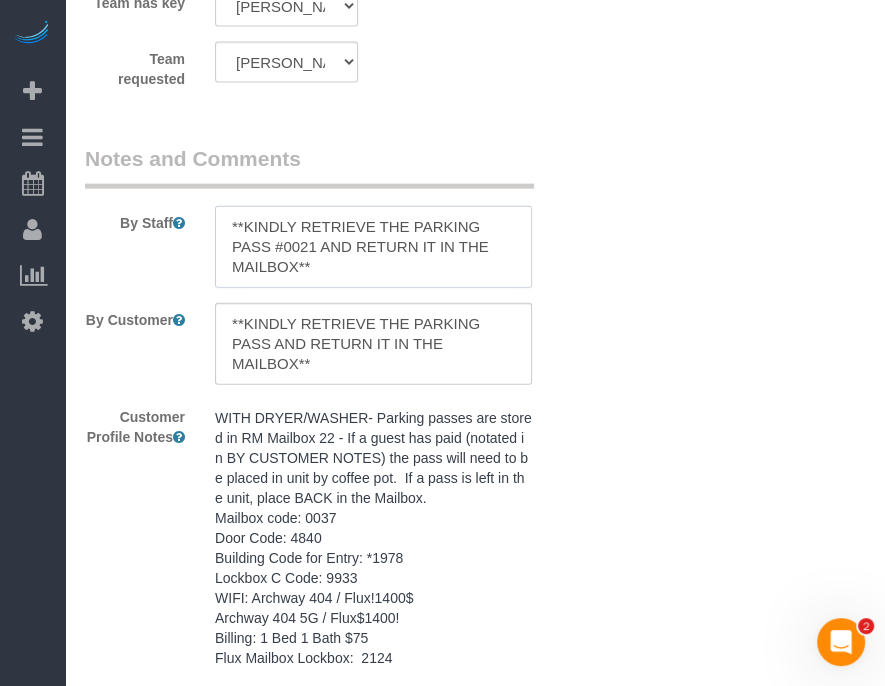 drag, startPoint x: 276, startPoint y: 283, endPoint x: 320, endPoint y: 281, distance: 44.04543 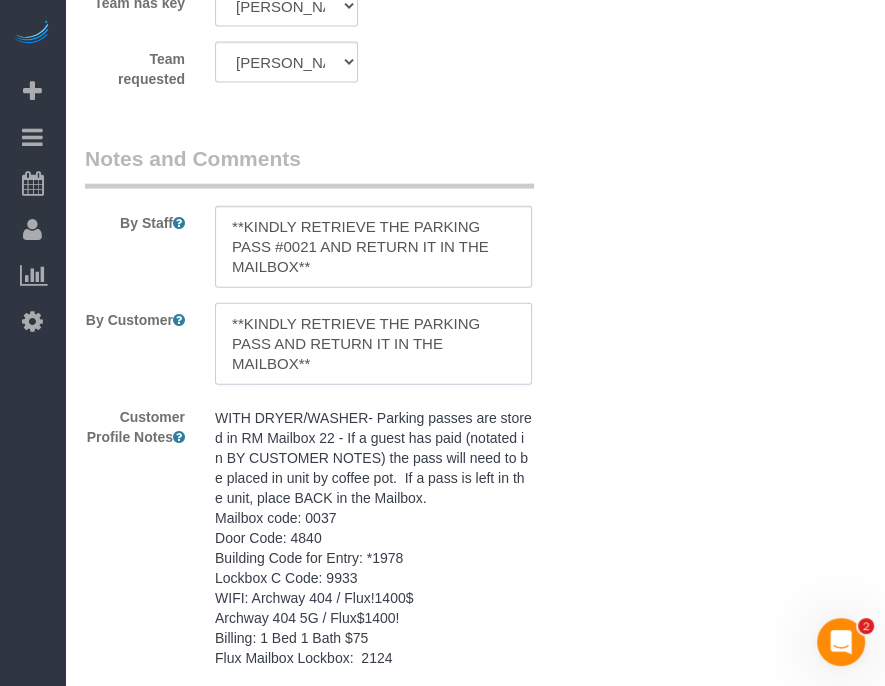 click at bounding box center [373, 344] 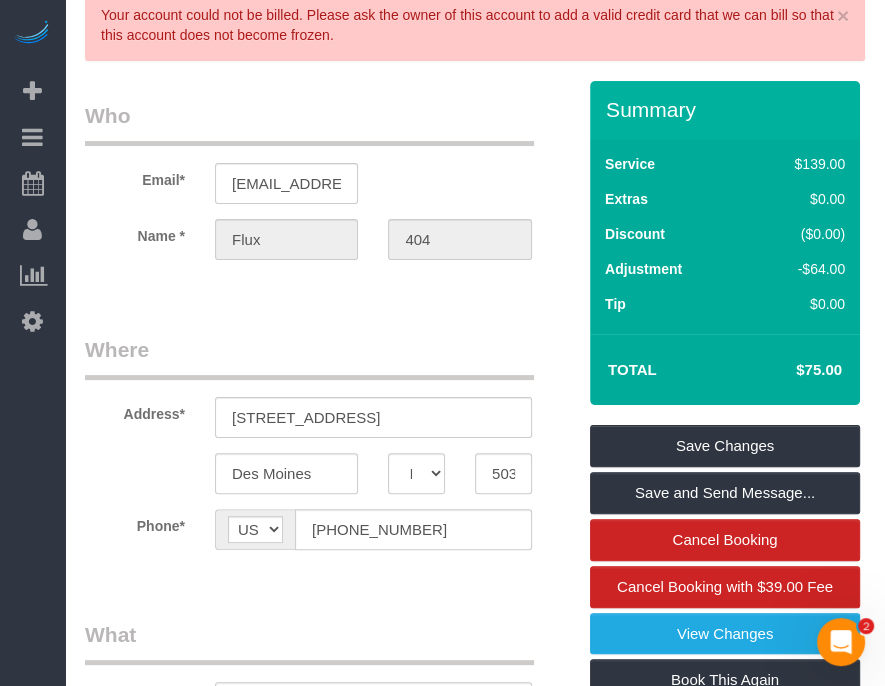 scroll, scrollTop: 0, scrollLeft: 0, axis: both 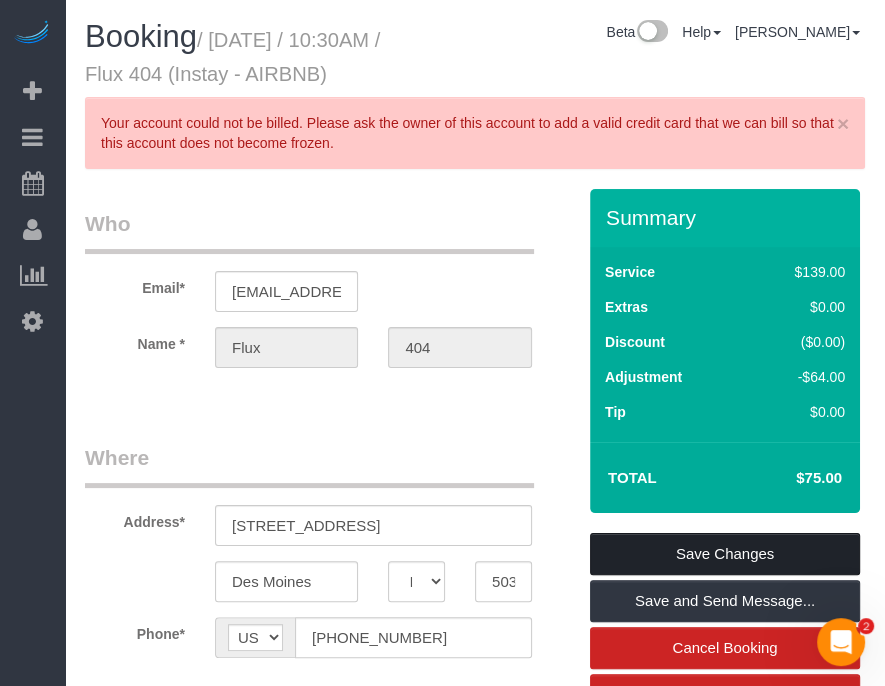 type on "**KINDLY RETRIEVE THE PARKING PASS #0021 AND RETURN IT IN THE MAILBOX**" 